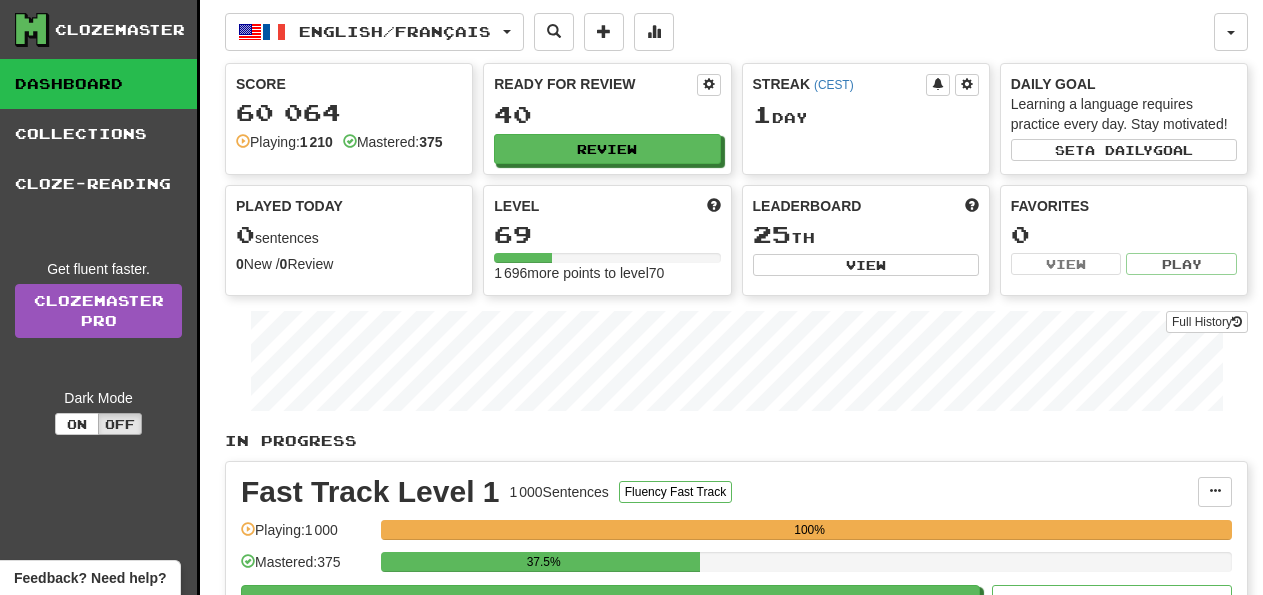 scroll, scrollTop: 0, scrollLeft: 0, axis: both 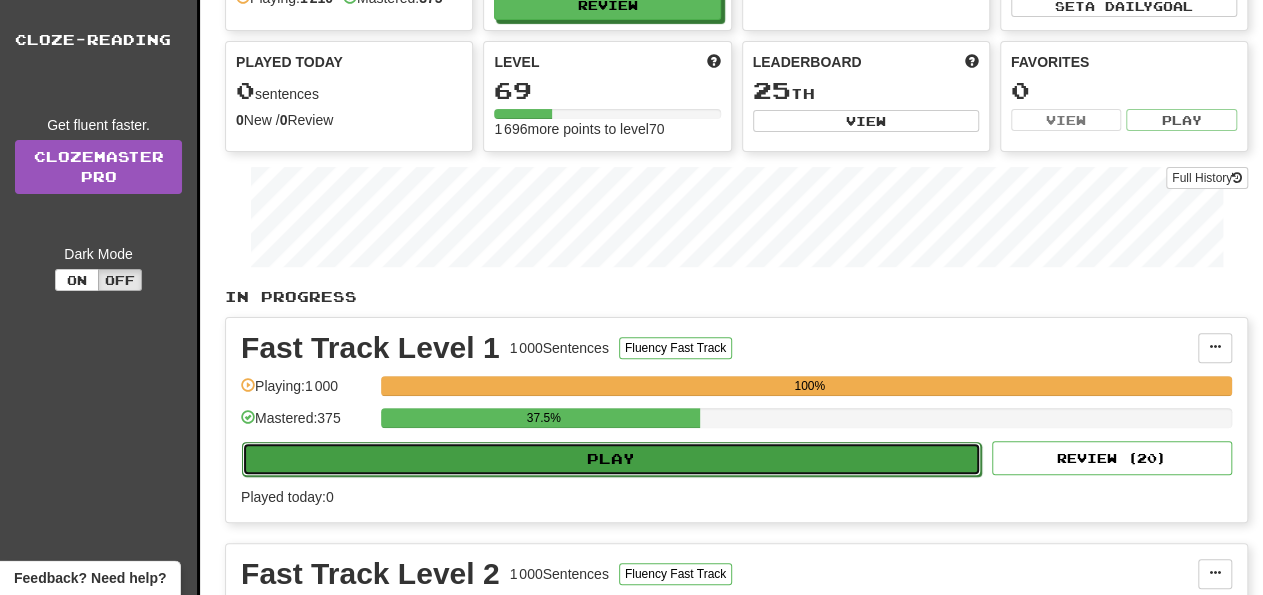 click on "Play" at bounding box center (611, 459) 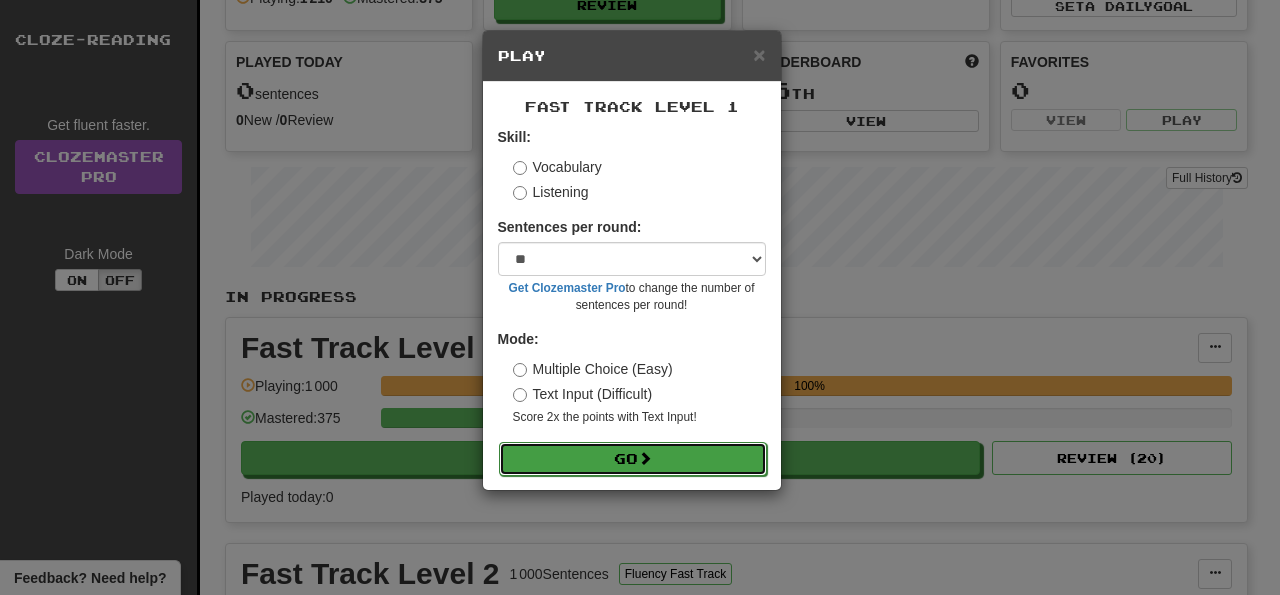 click on "Go" at bounding box center (633, 459) 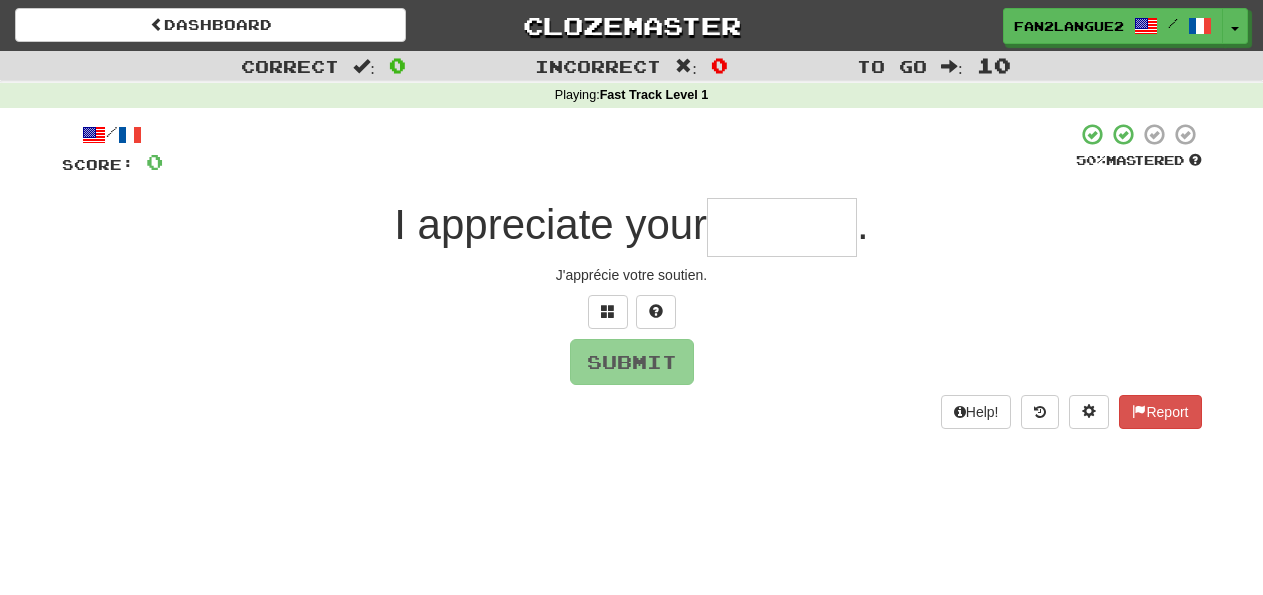 scroll, scrollTop: 0, scrollLeft: 0, axis: both 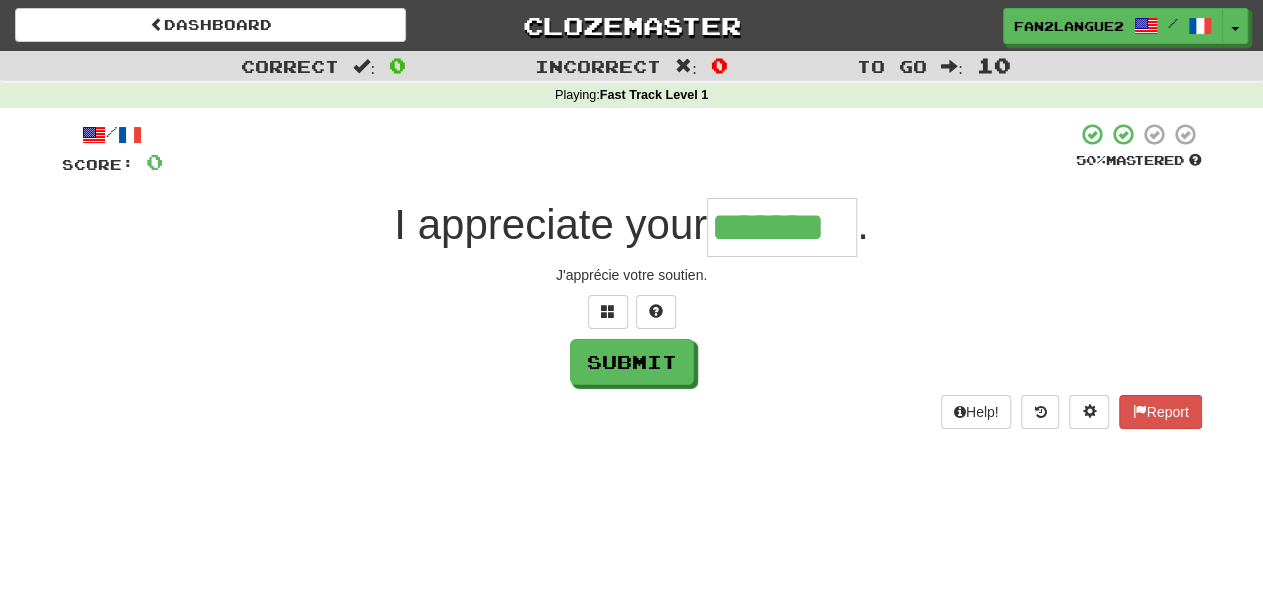 type on "*******" 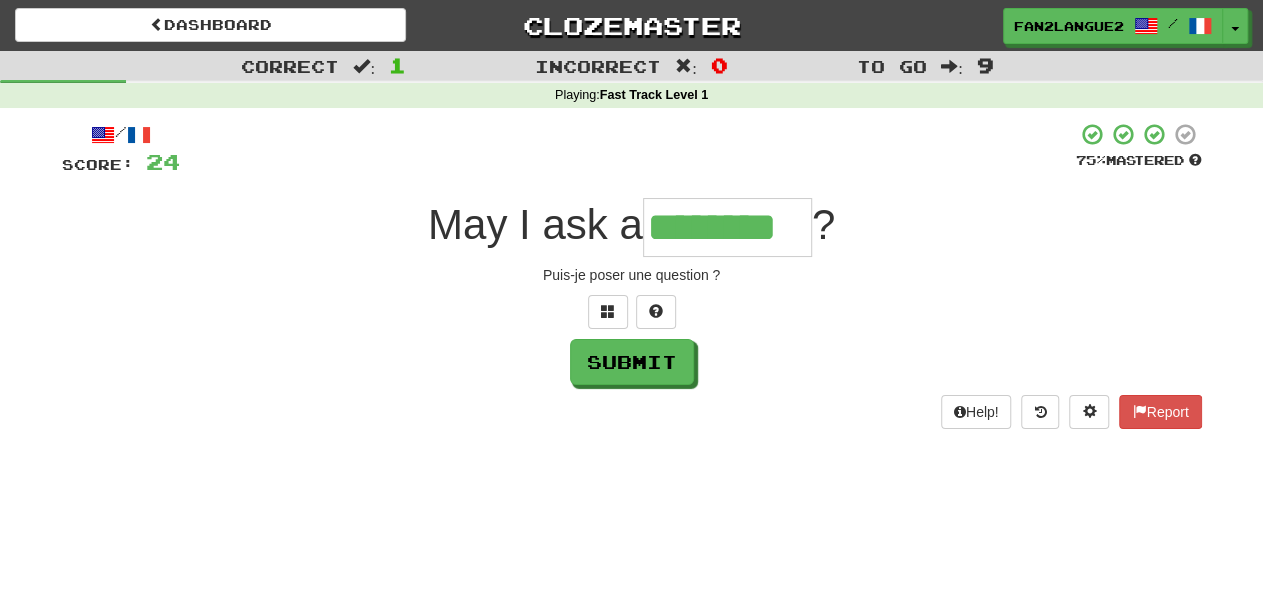 type on "********" 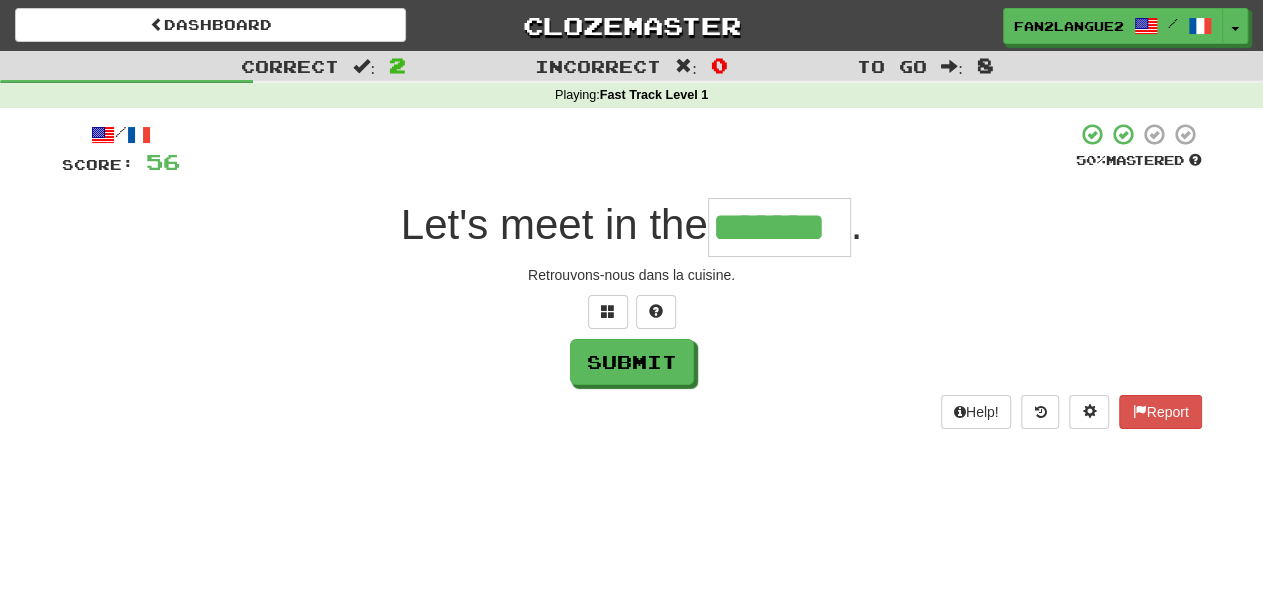 type on "*******" 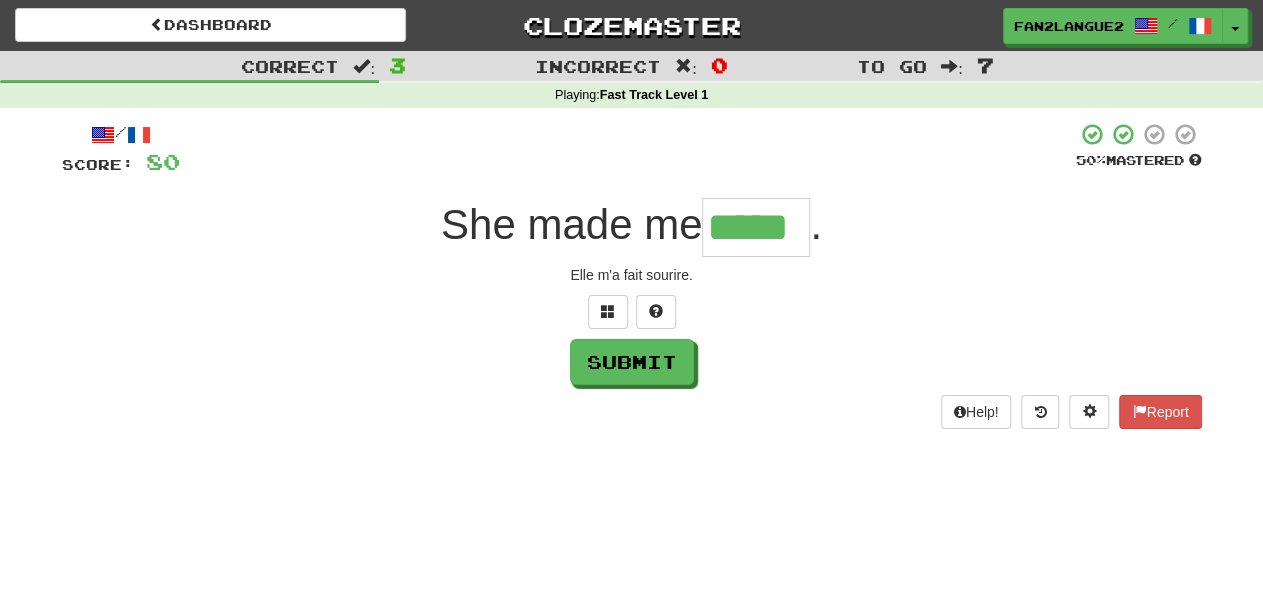 type on "*****" 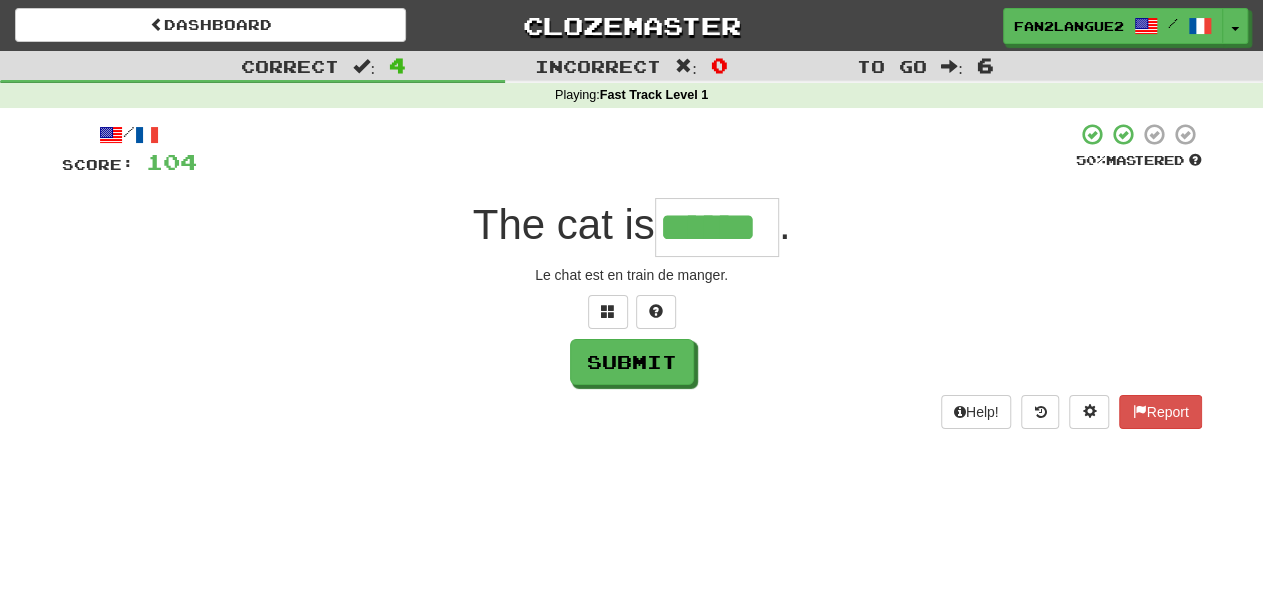 type on "******" 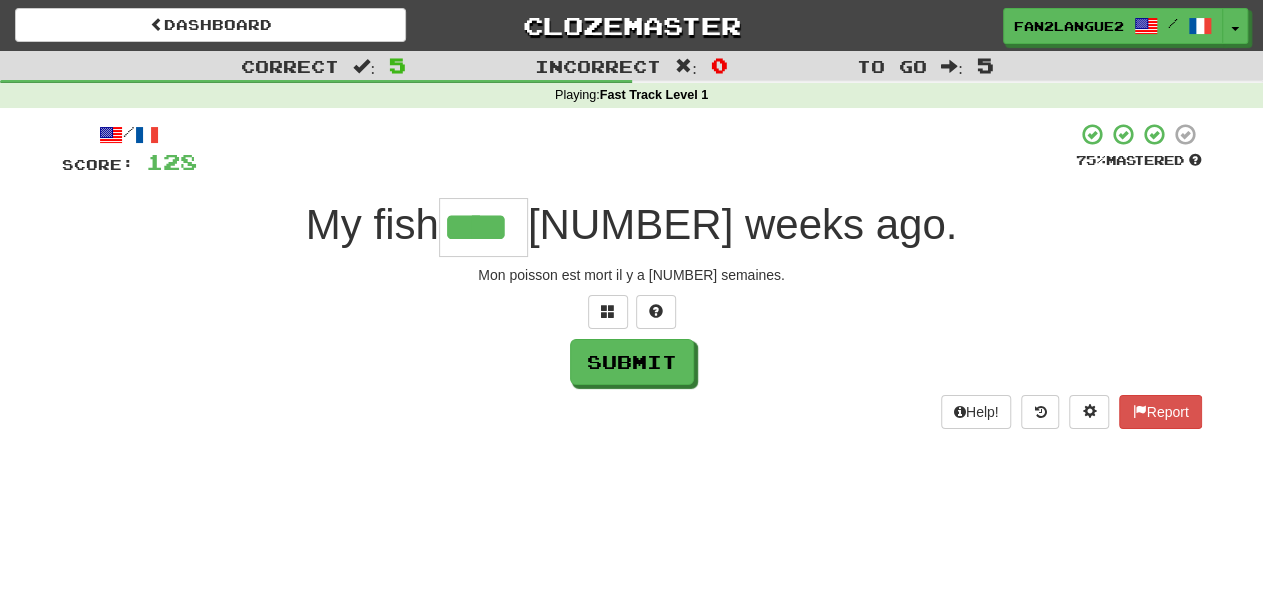 type on "****" 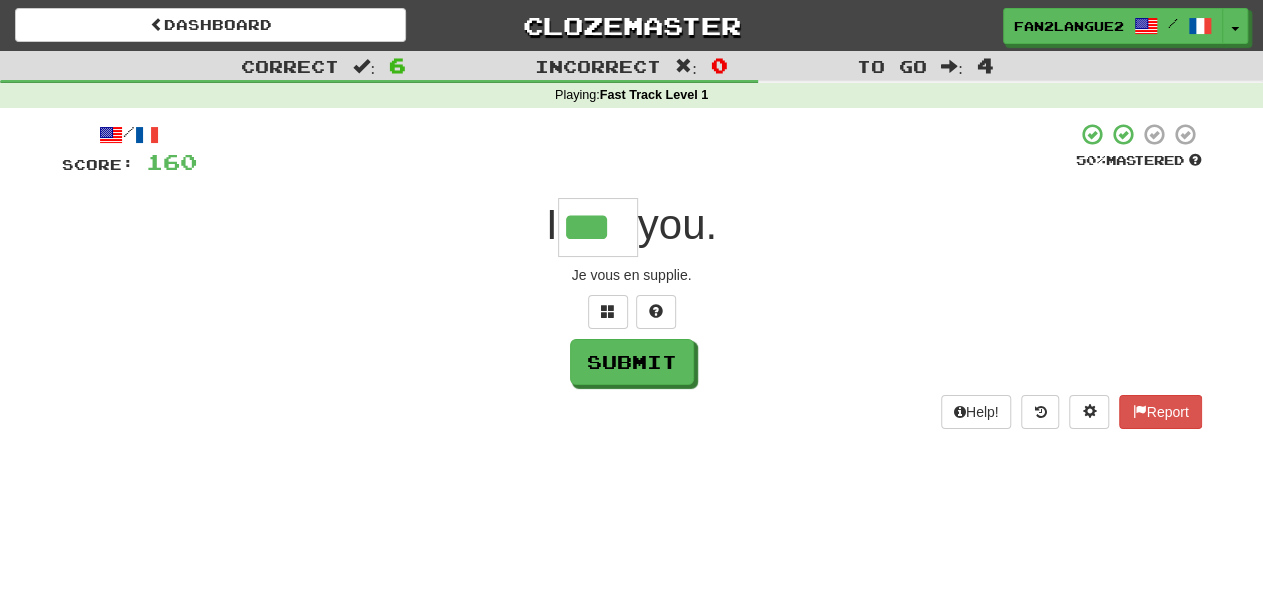type on "***" 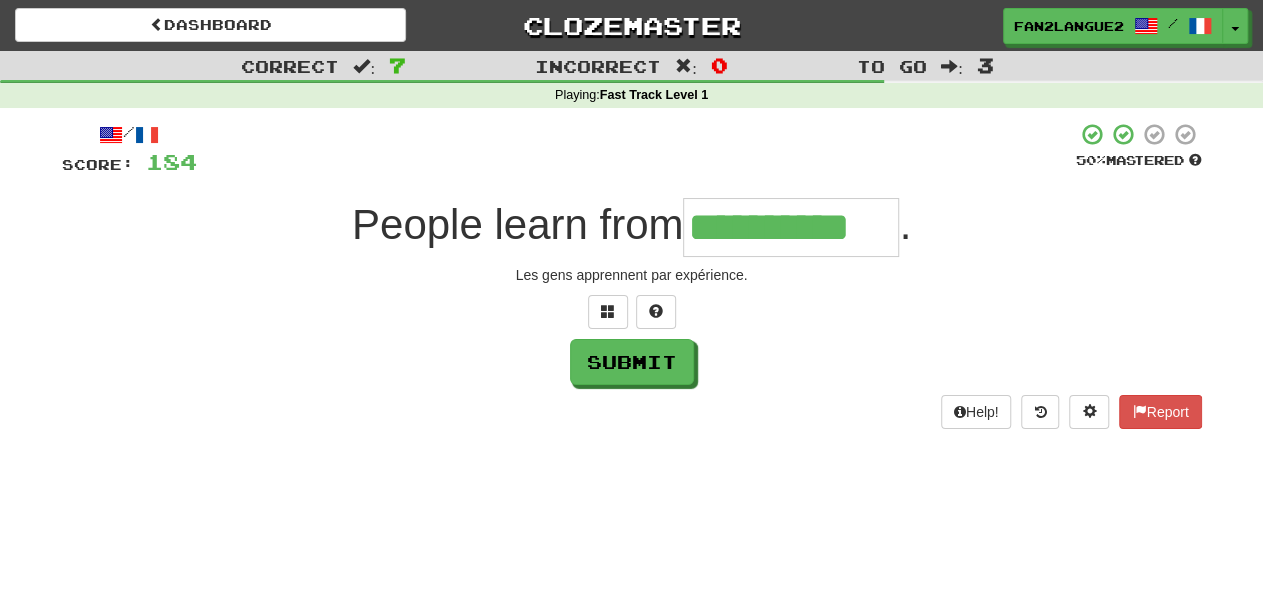type on "**********" 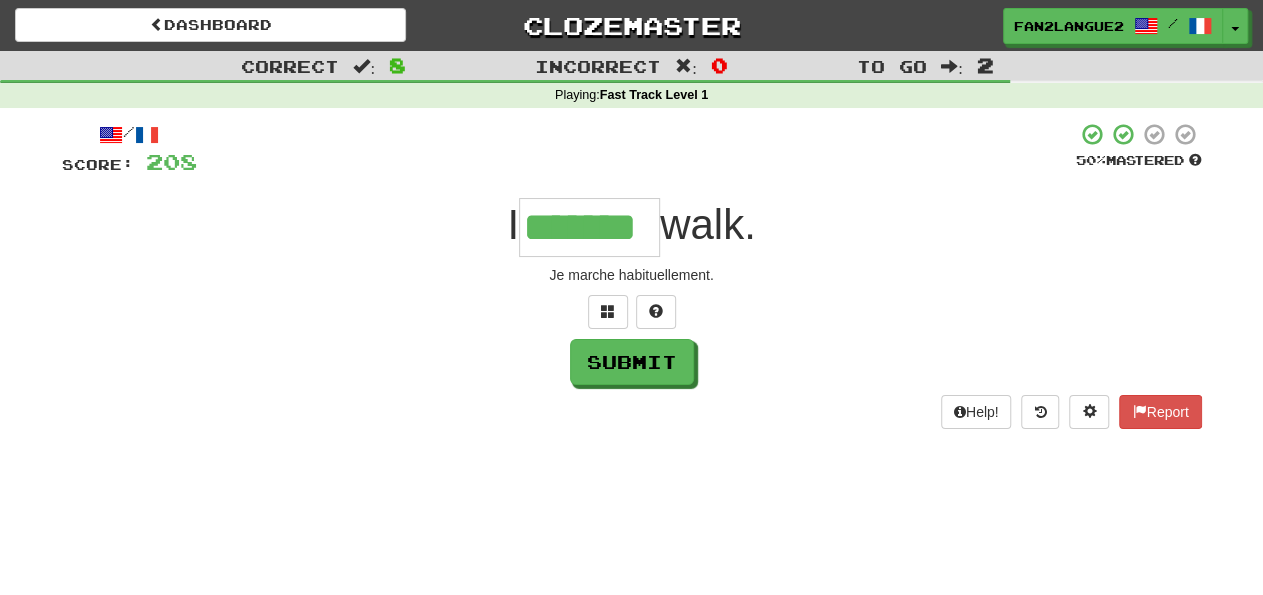 type on "*******" 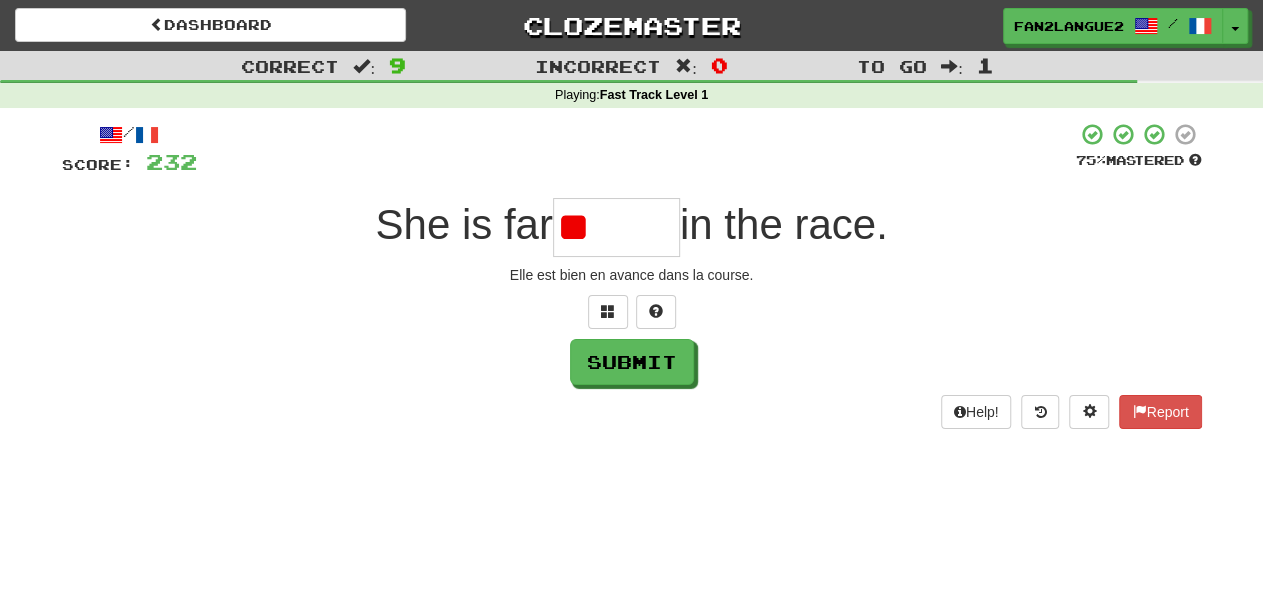 type on "*" 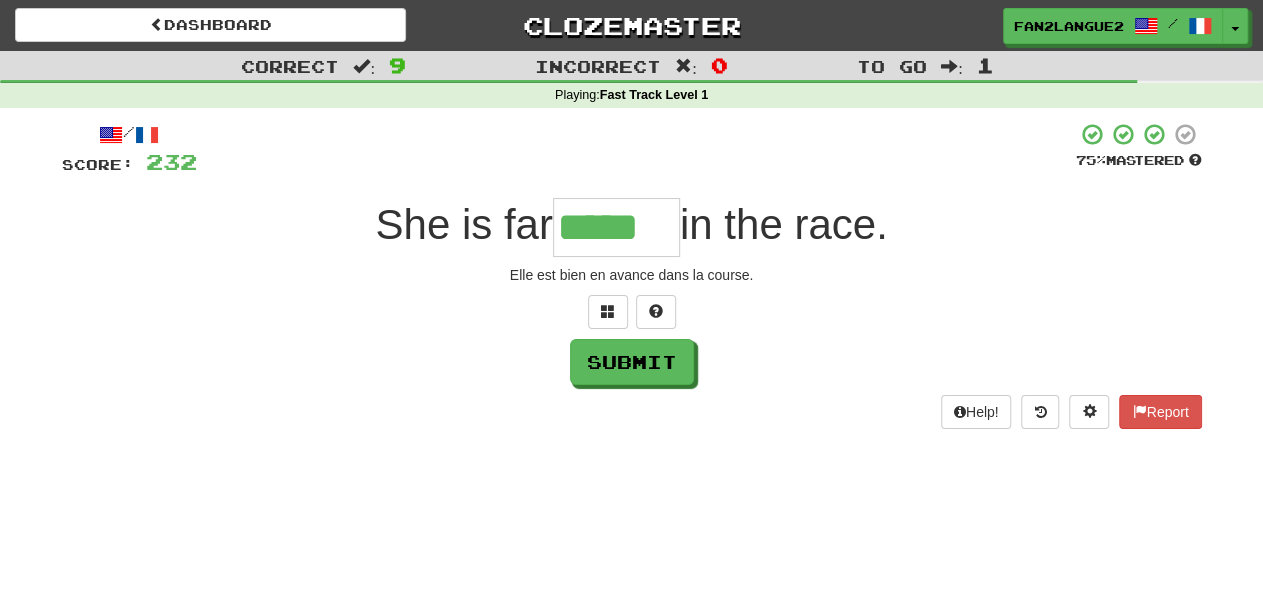 type on "*****" 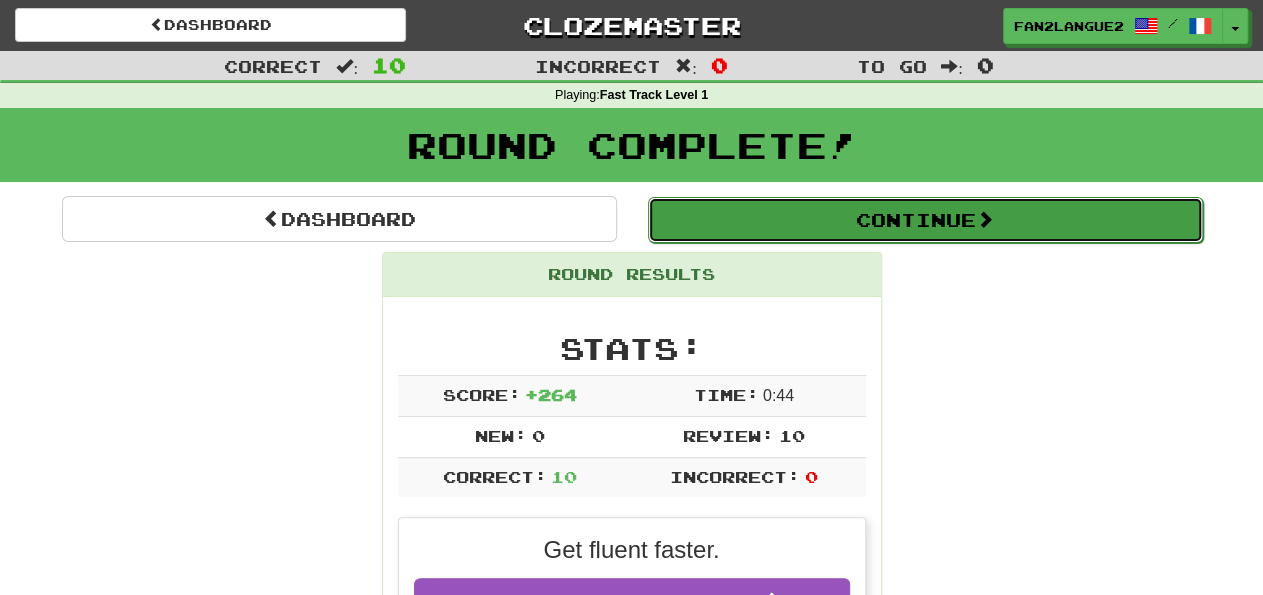 click on "Continue" at bounding box center [925, 220] 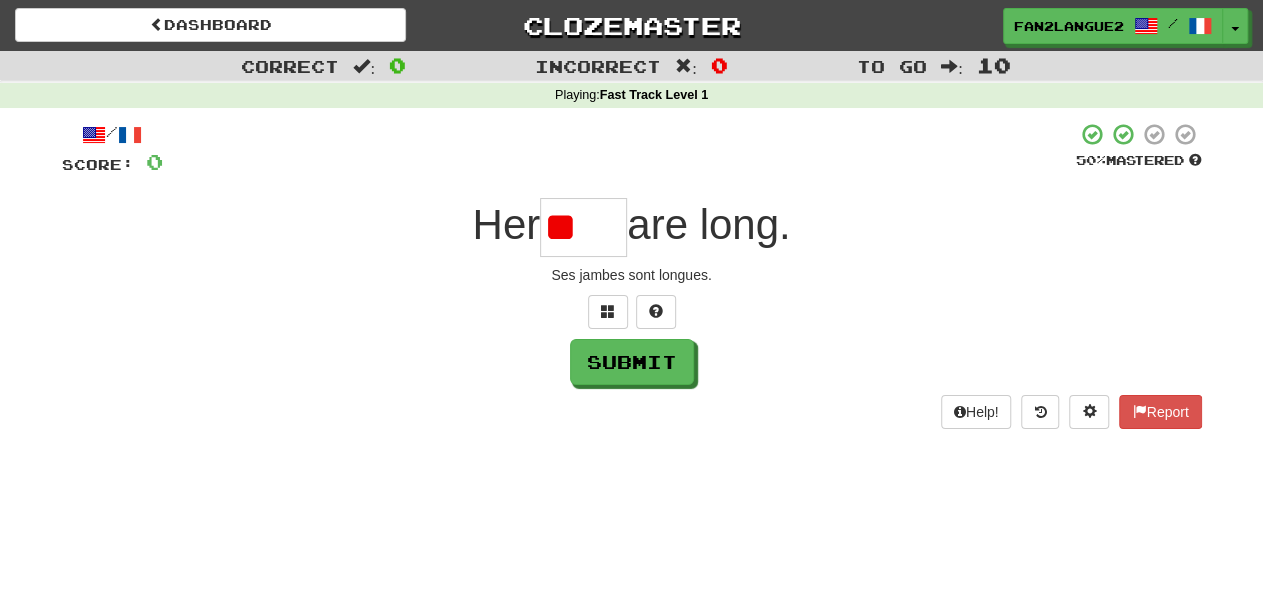 type on "*" 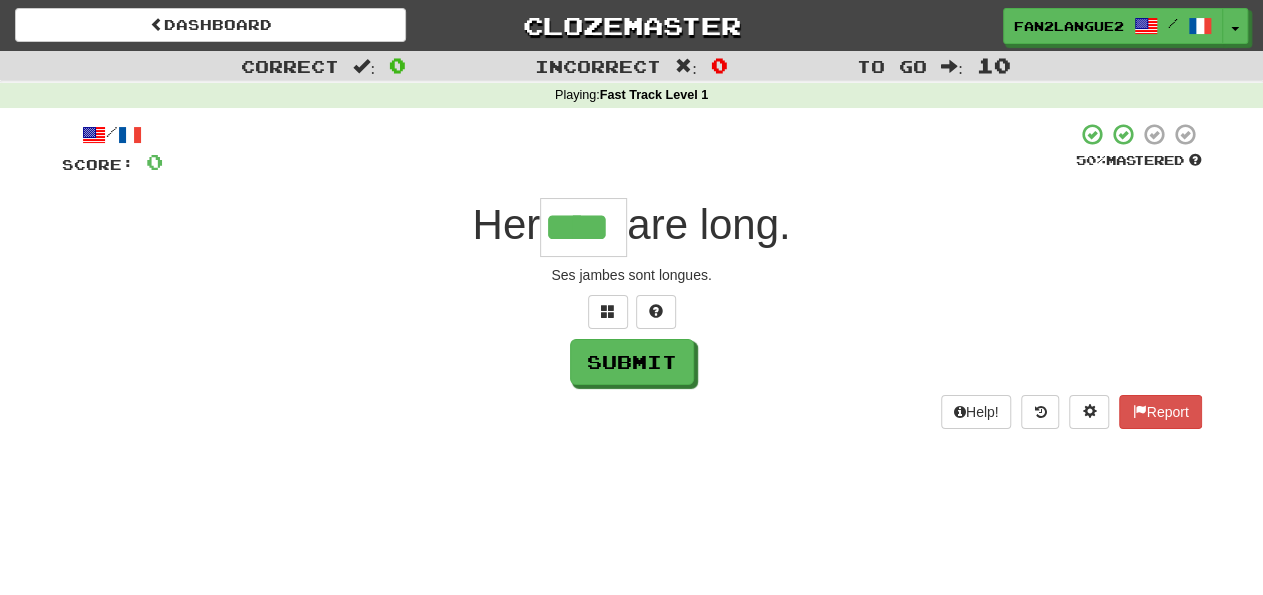 type on "****" 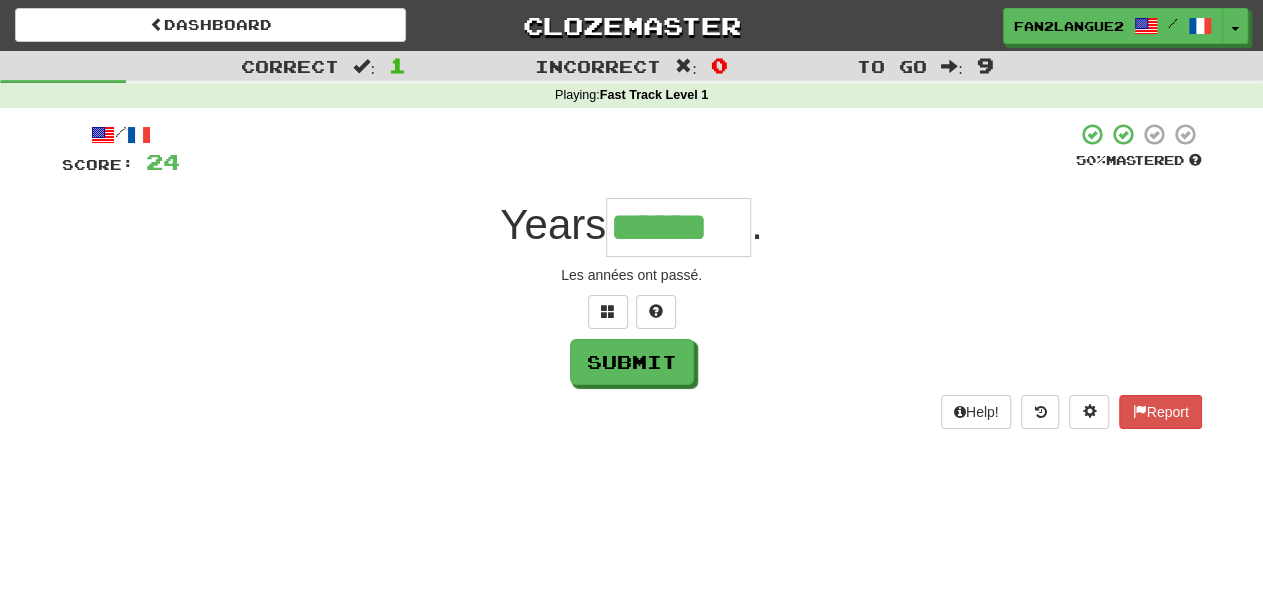 type on "******" 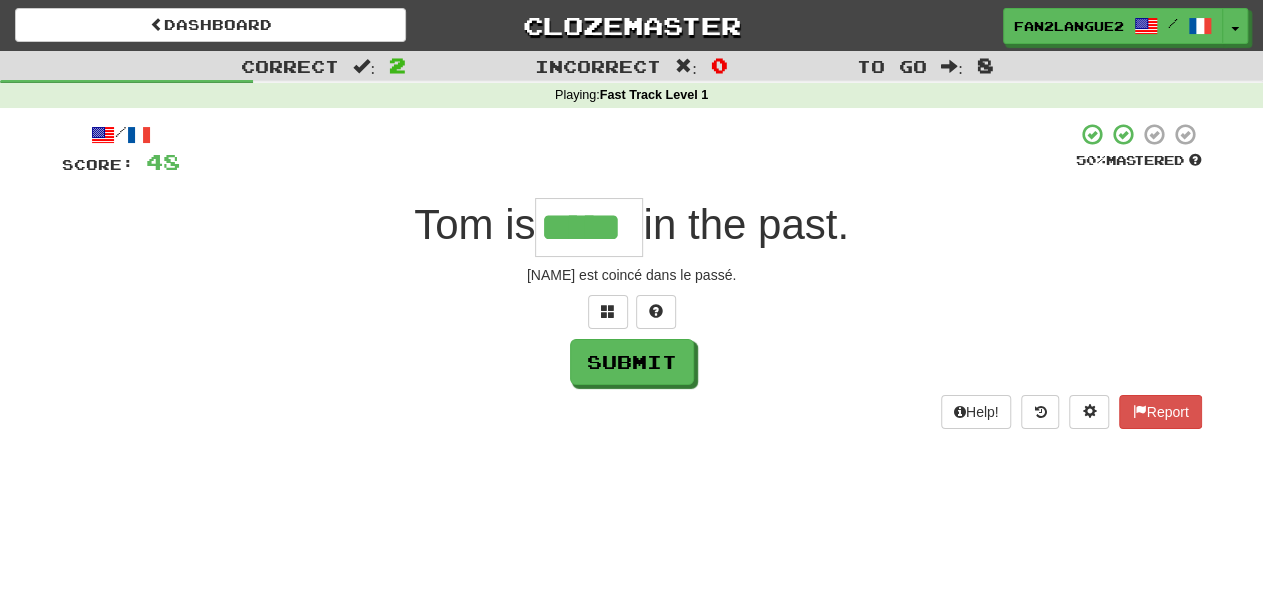 type on "*****" 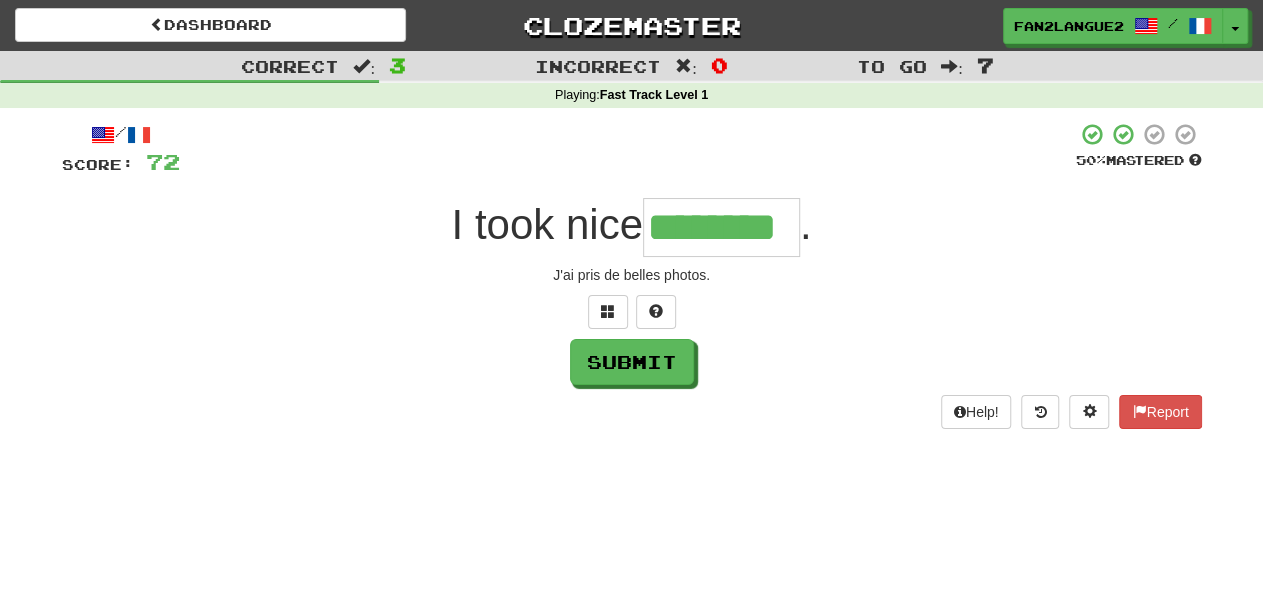 type on "********" 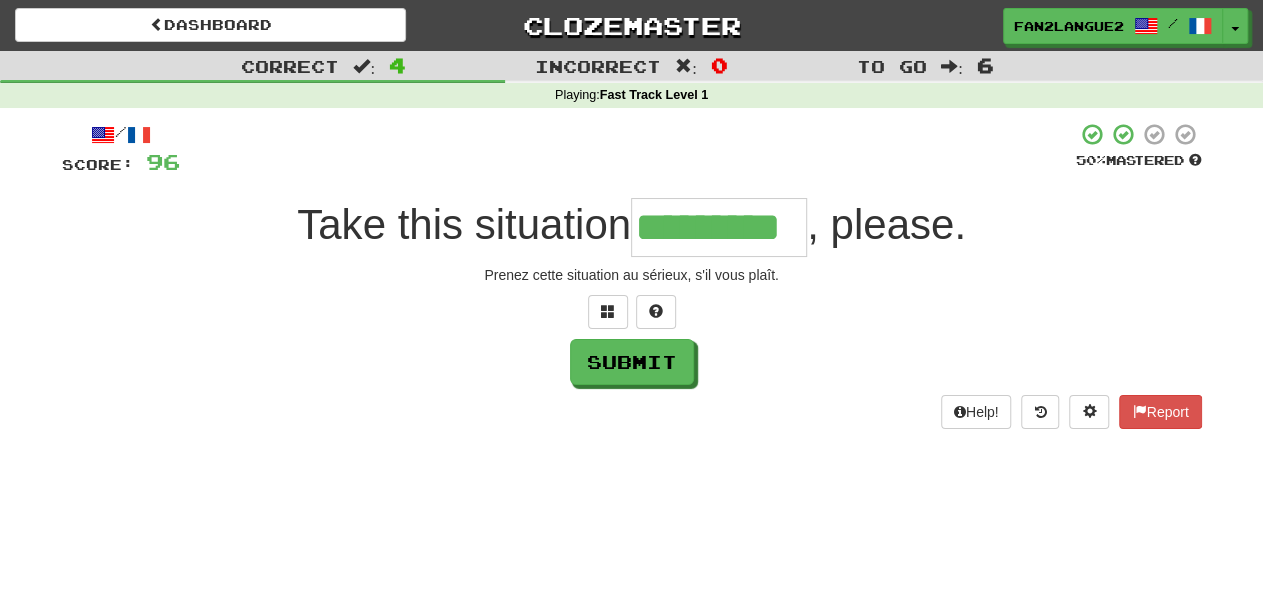 type on "*********" 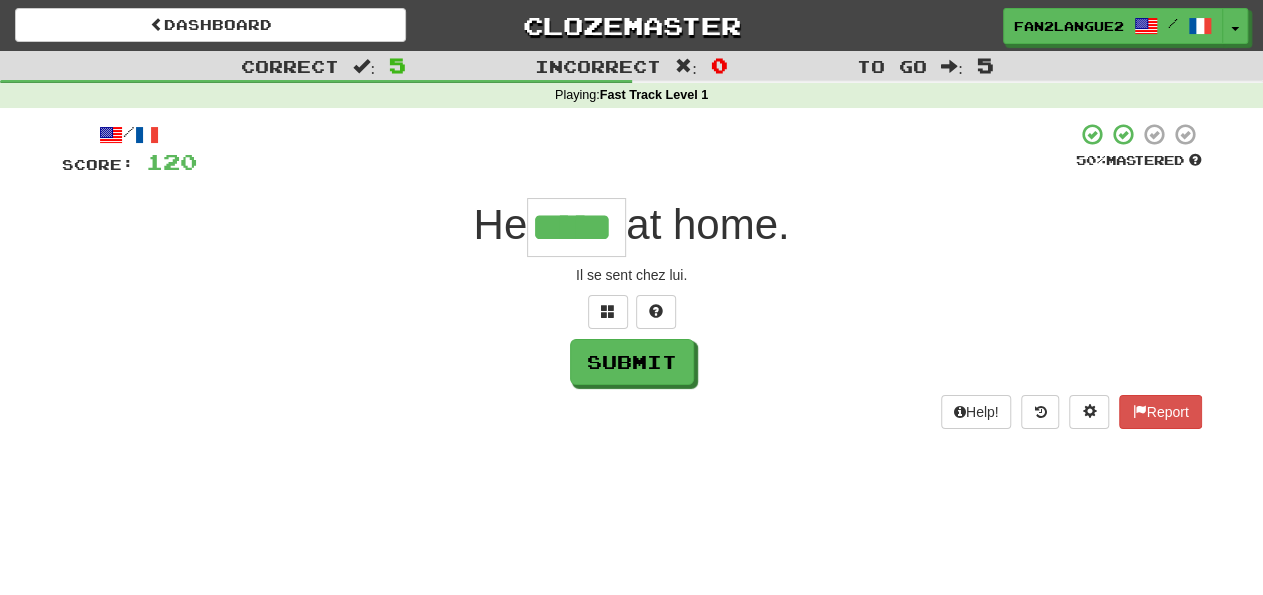 type on "*****" 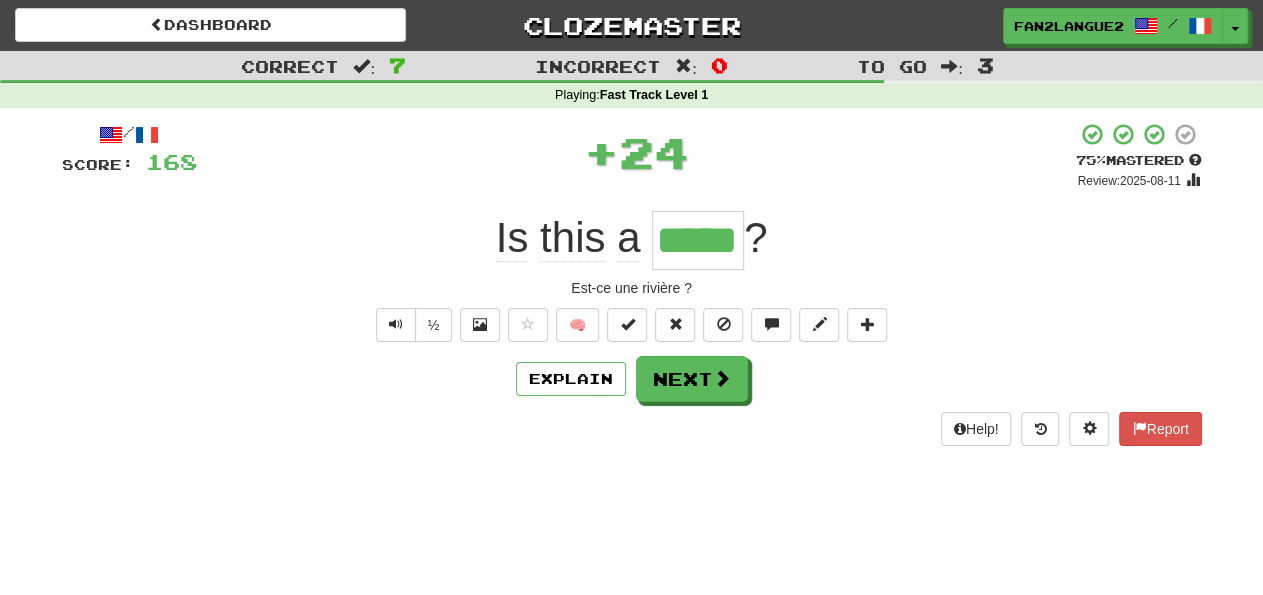 type on "*" 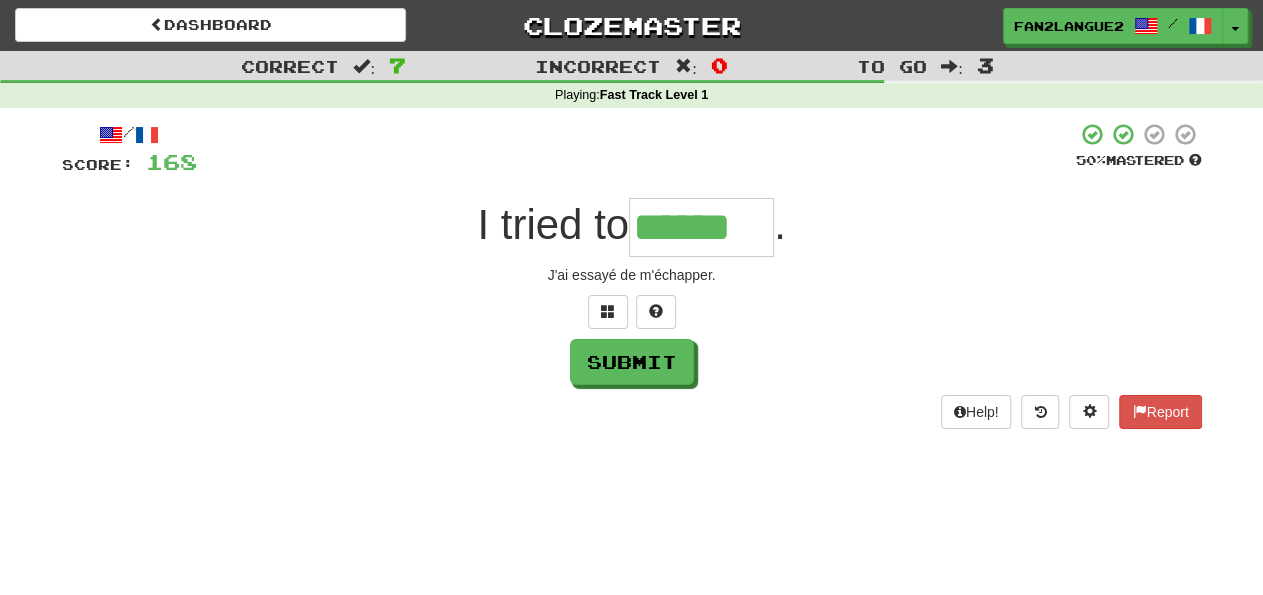 type on "******" 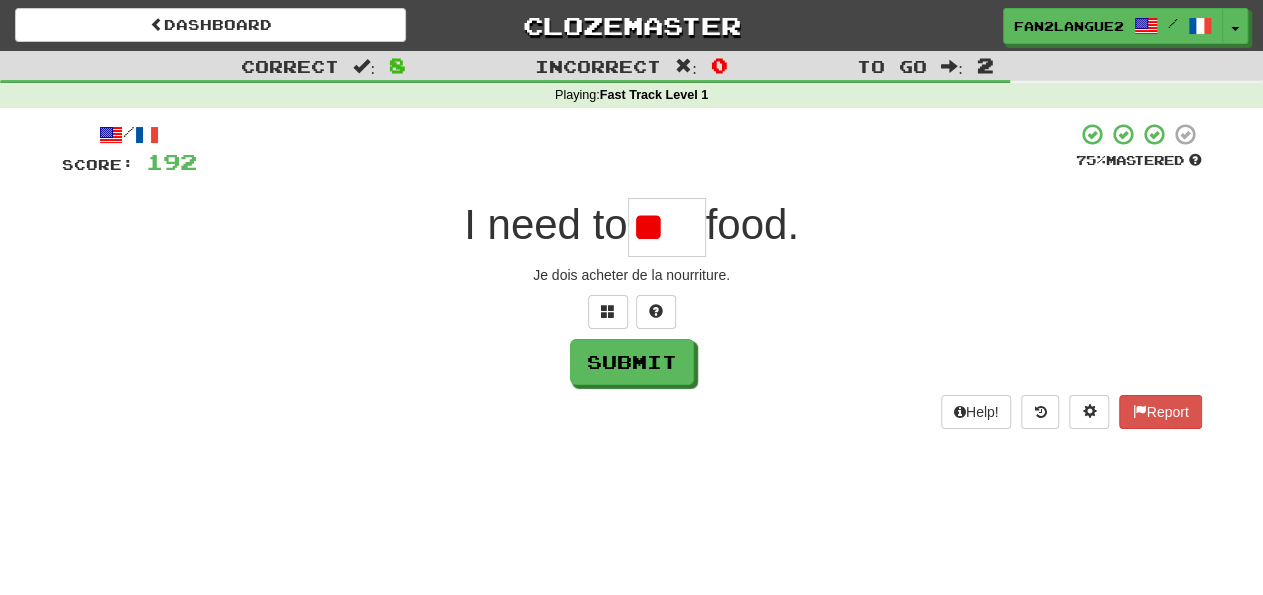 type on "*" 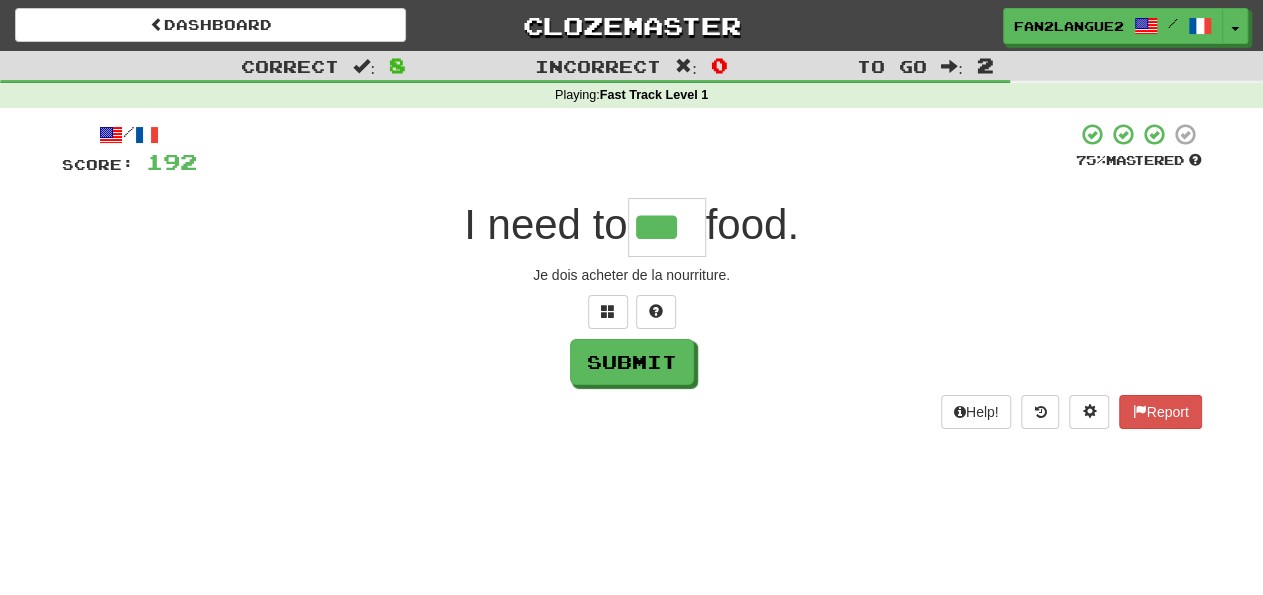 type on "***" 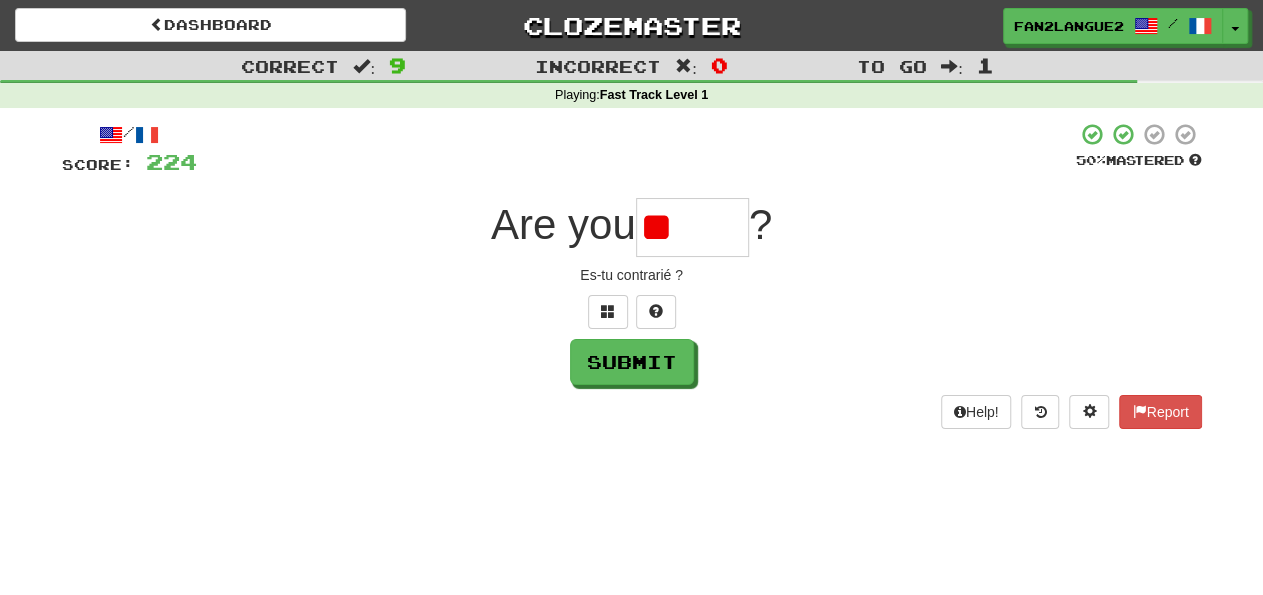 type on "*" 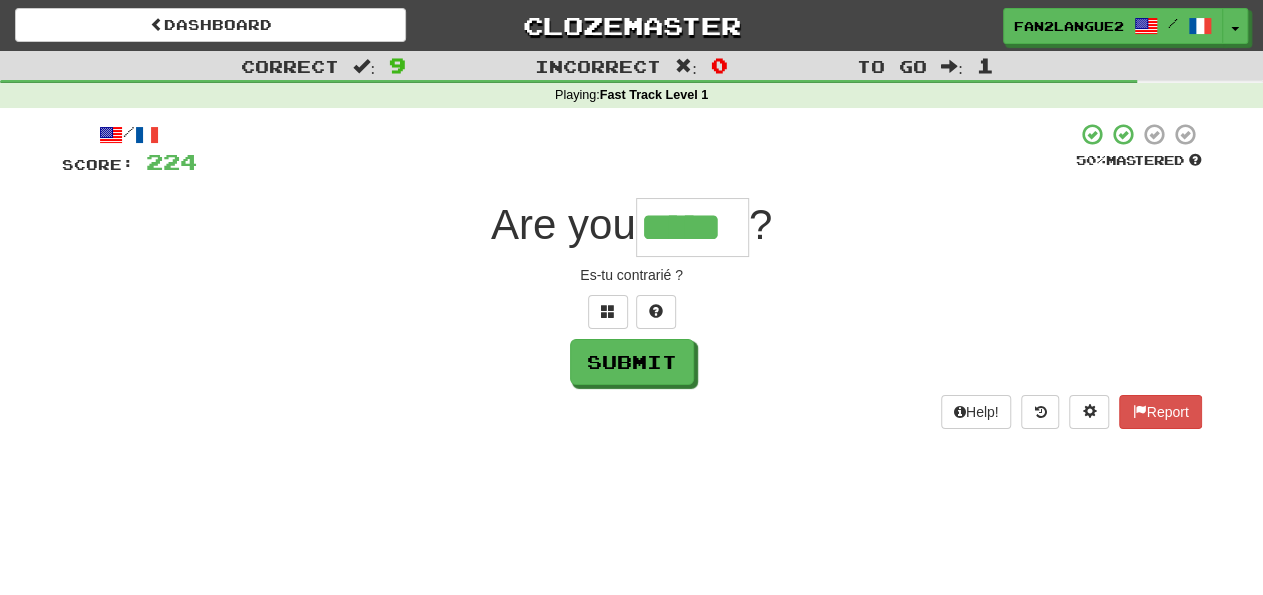 type on "*****" 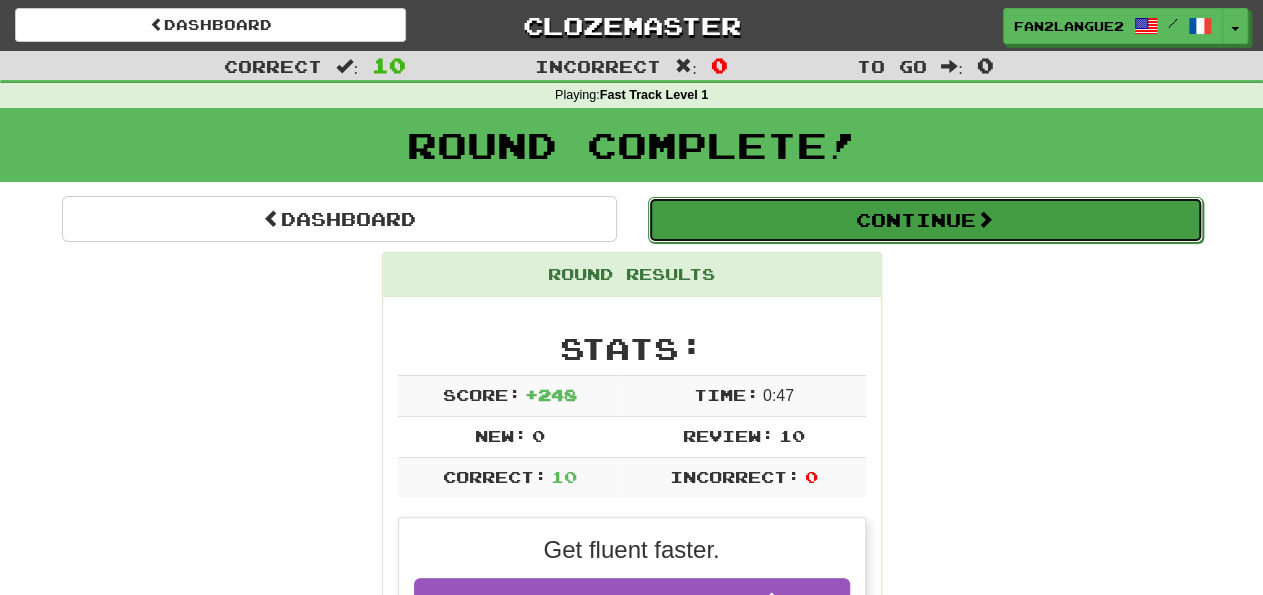 click on "Continue" at bounding box center (925, 220) 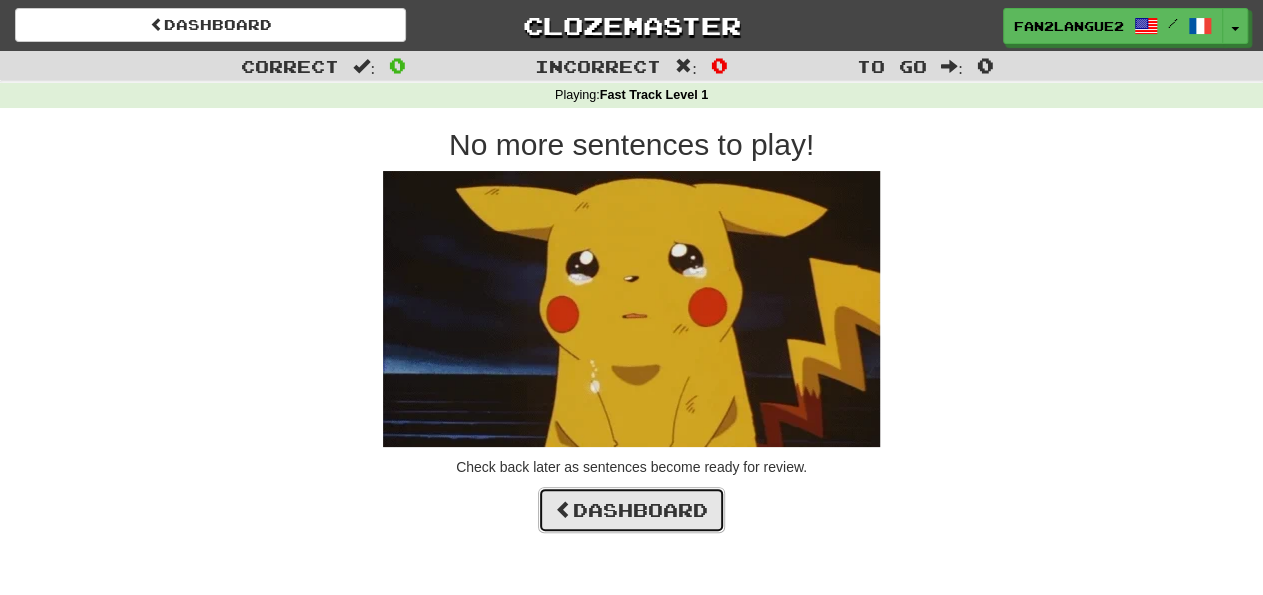 click on "Dashboard" at bounding box center [631, 510] 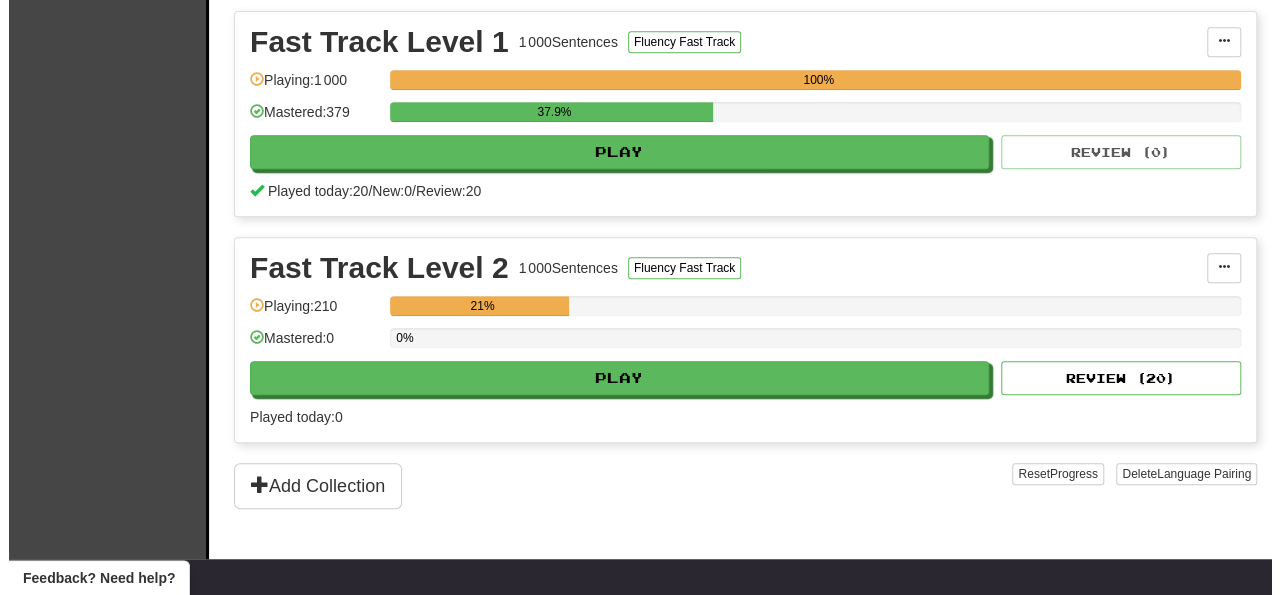 scroll, scrollTop: 450, scrollLeft: 0, axis: vertical 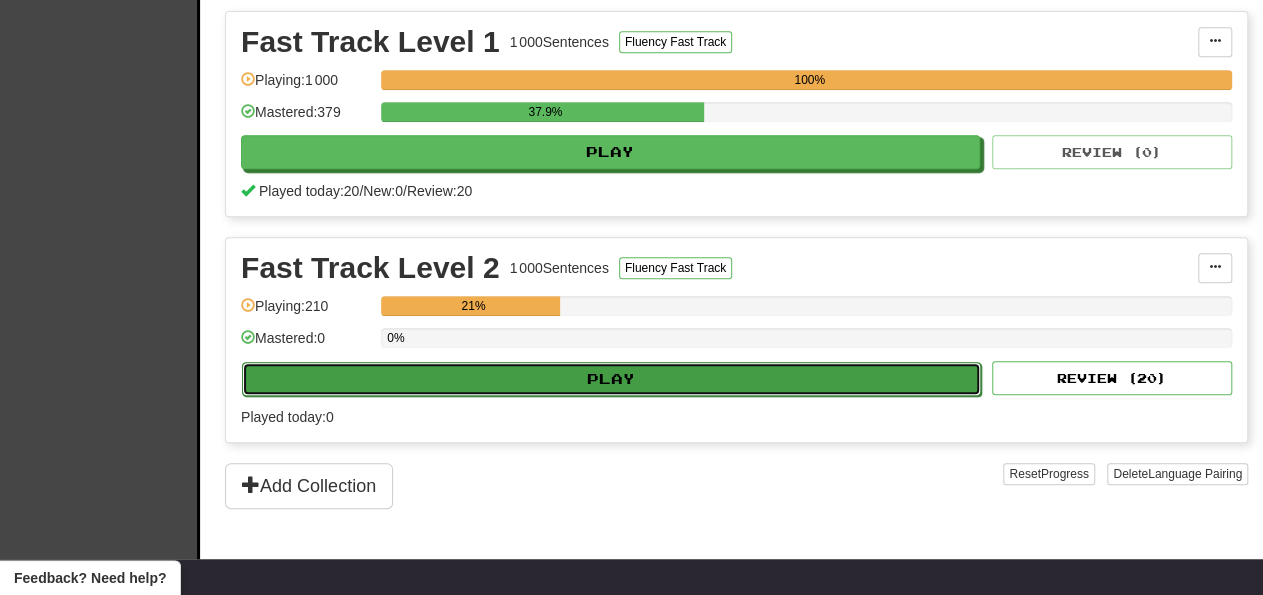 click on "Play" at bounding box center (611, 379) 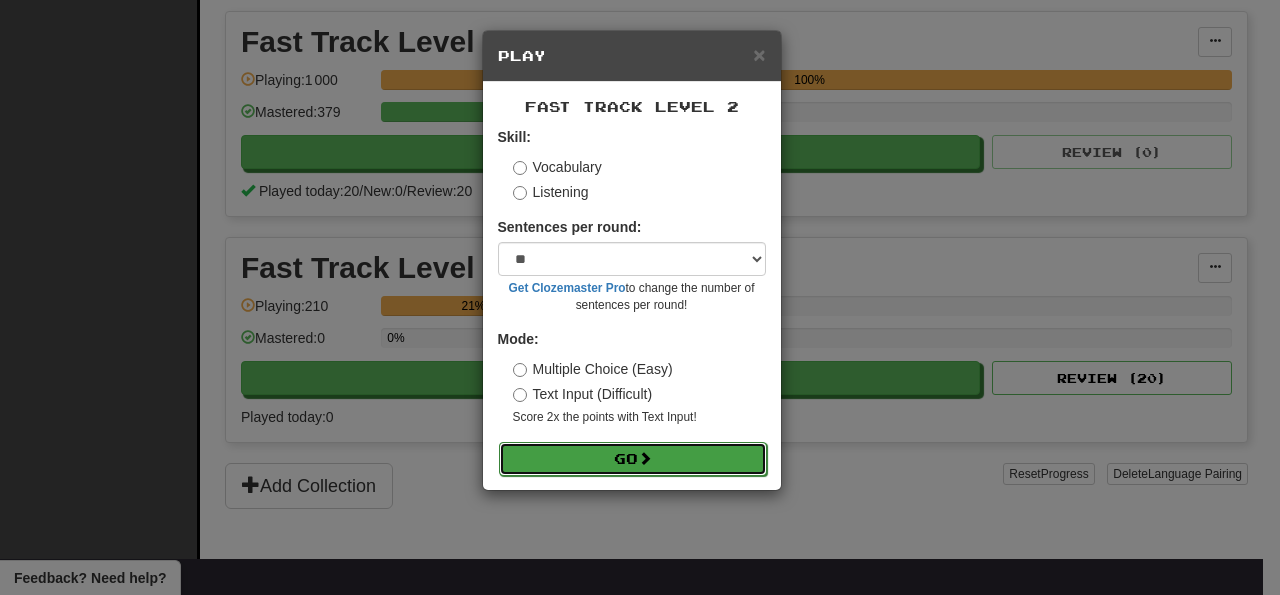 click on "Go" at bounding box center (633, 459) 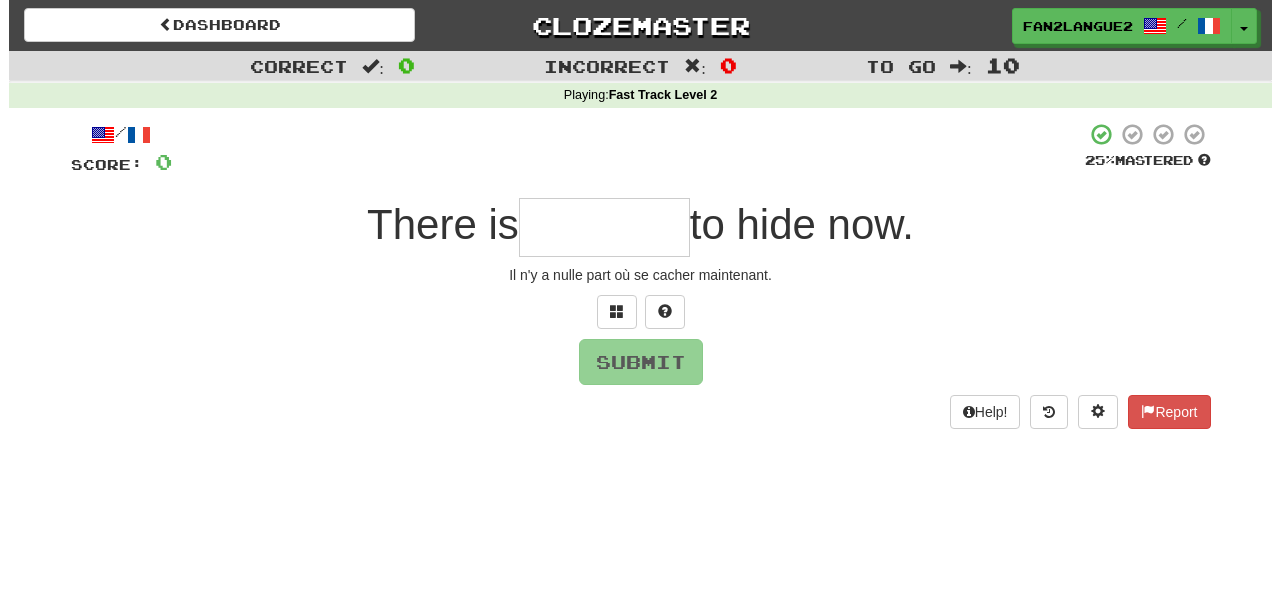 scroll, scrollTop: 0, scrollLeft: 0, axis: both 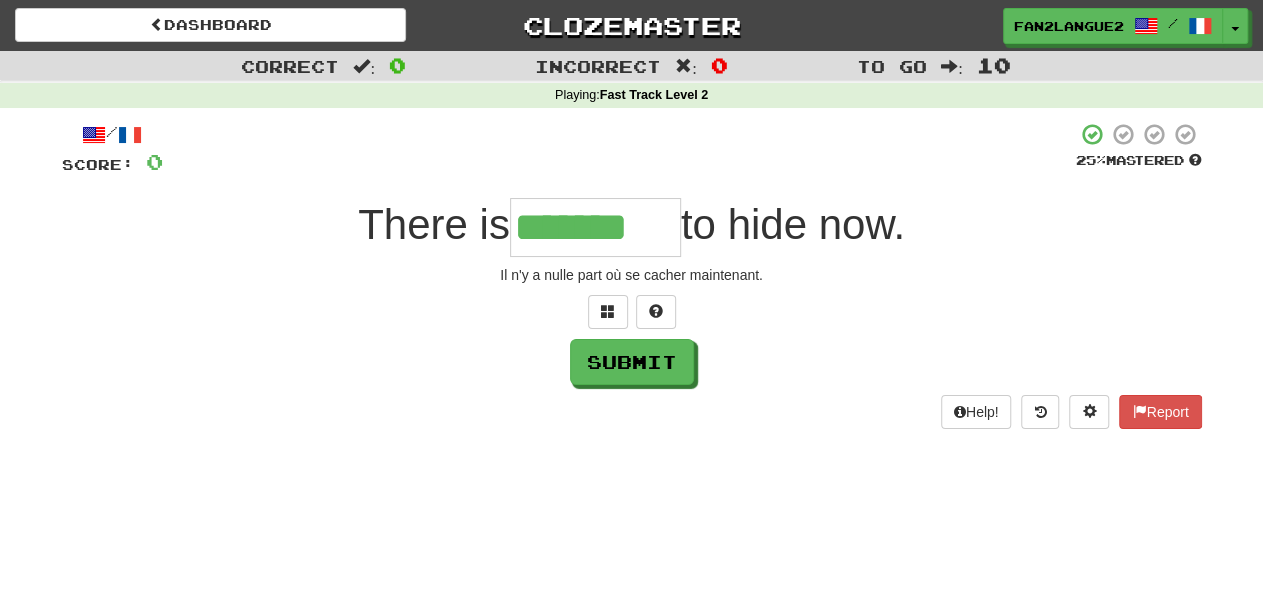 type on "*******" 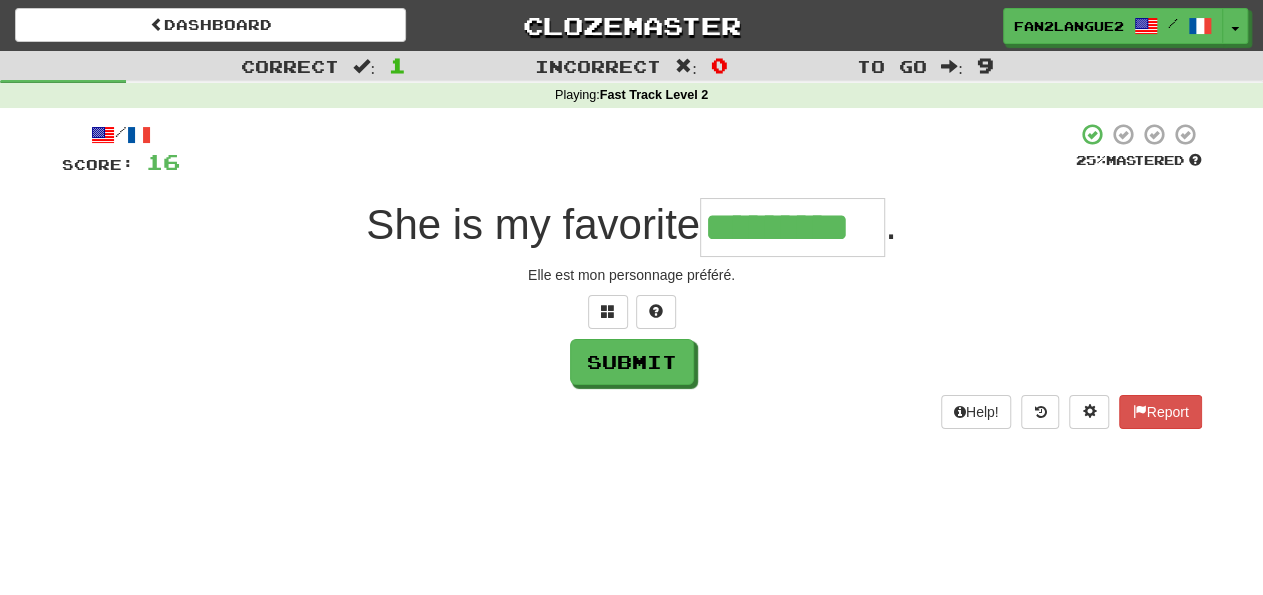 type on "*********" 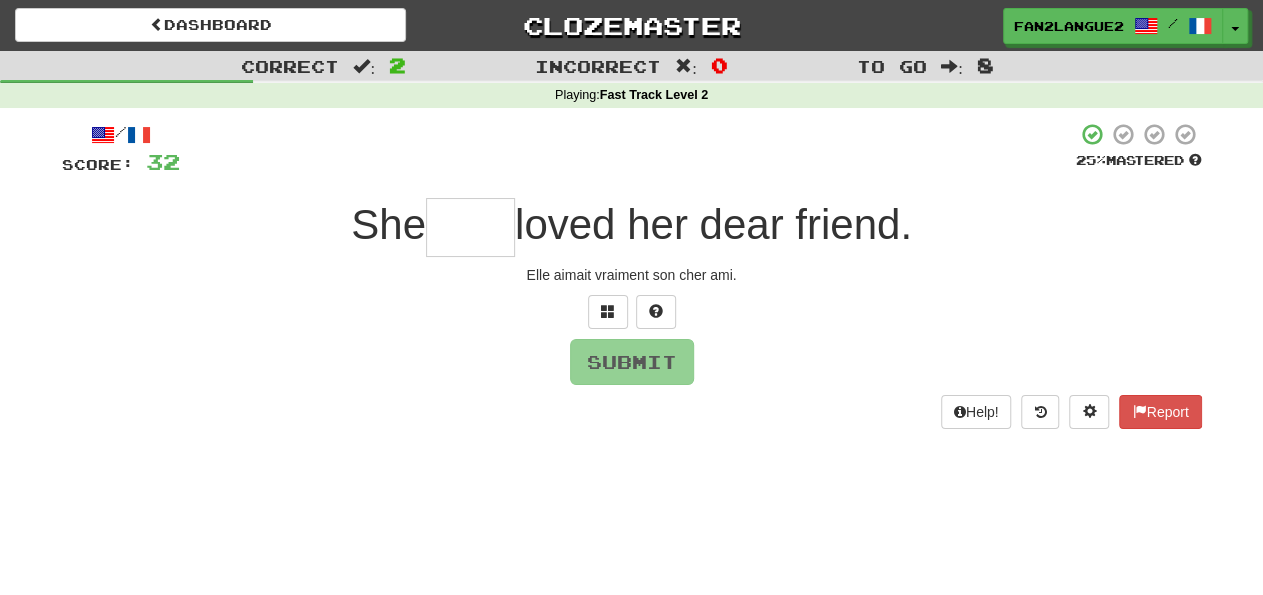 type on "*" 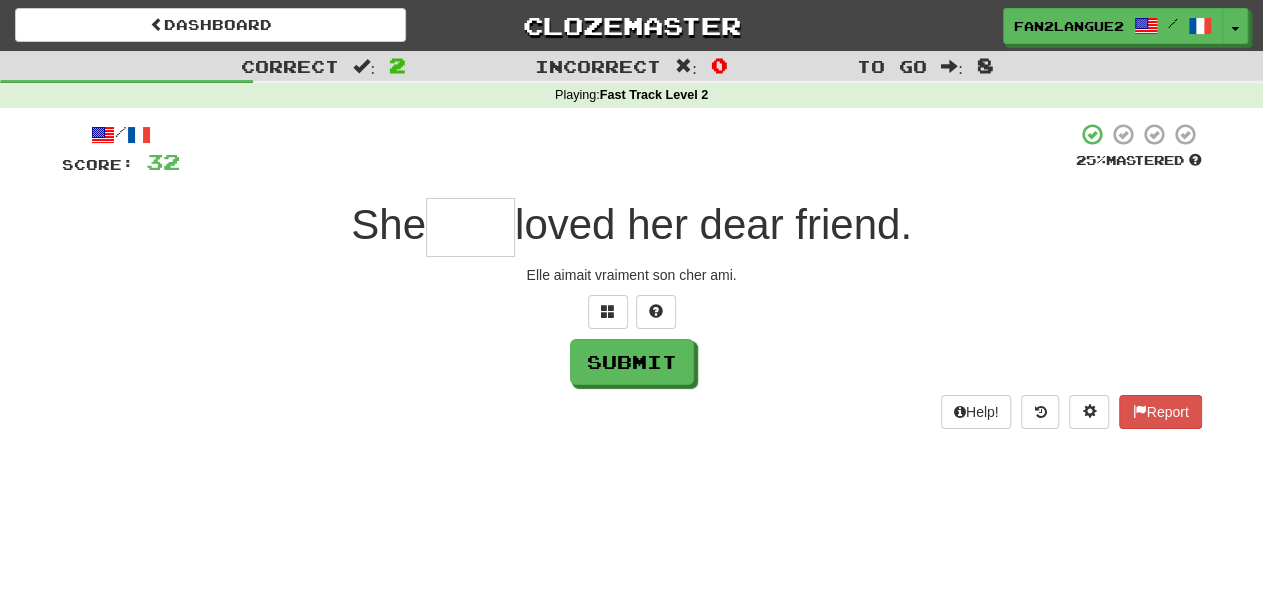 type on "*" 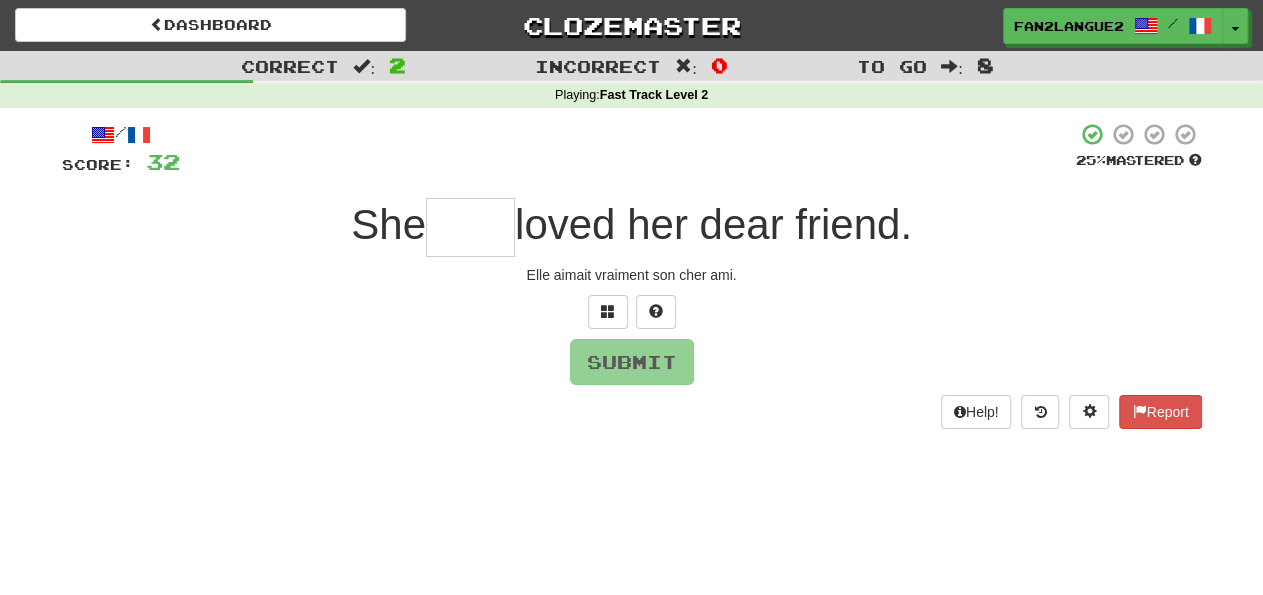type on "*" 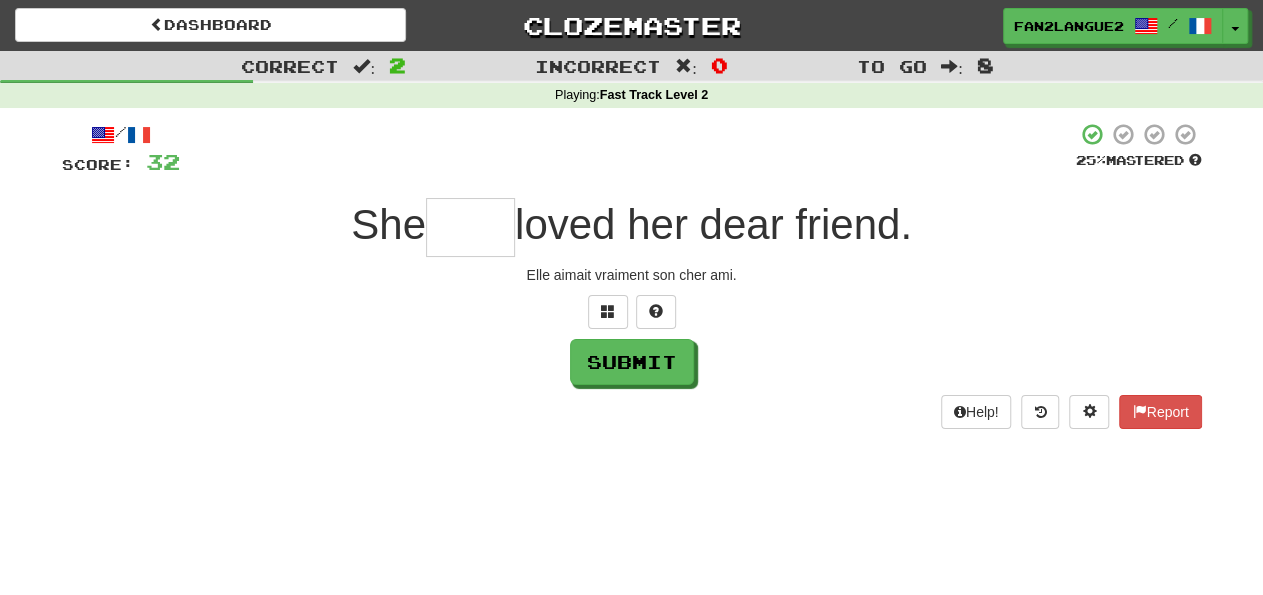 type on "*" 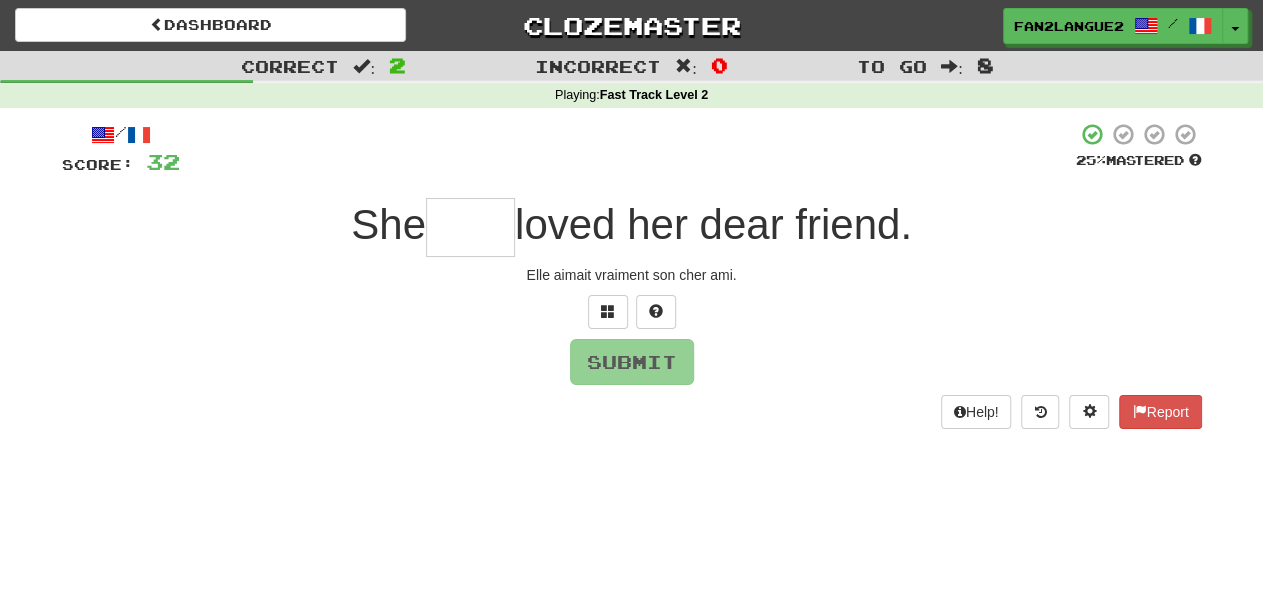 type on "*" 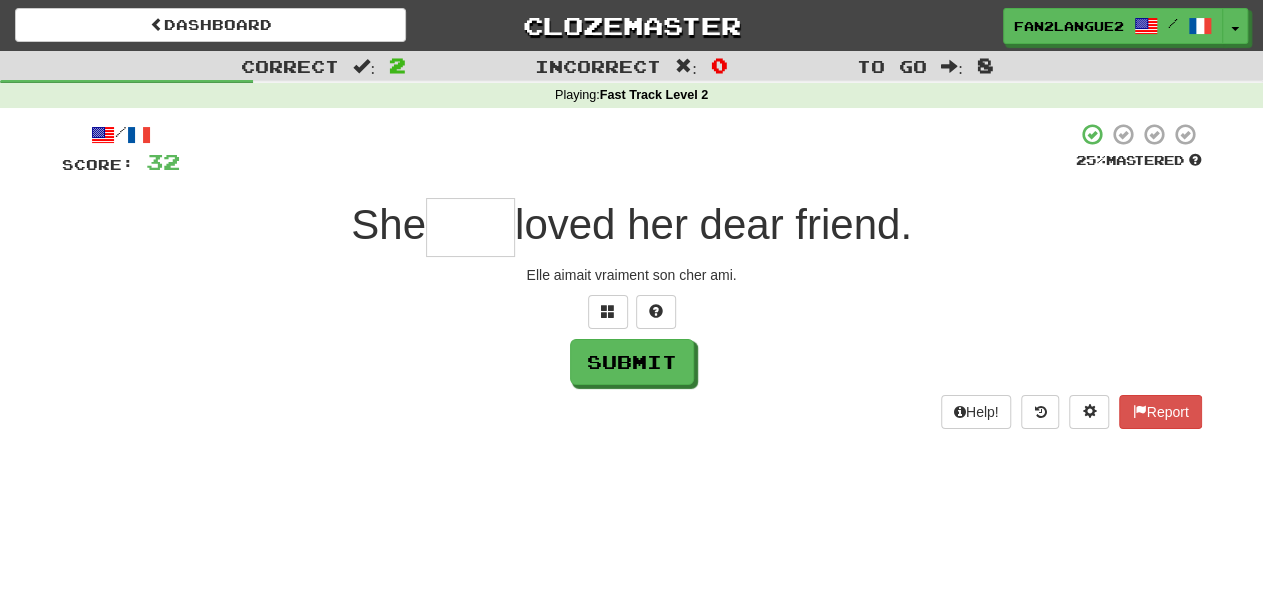 type on "*" 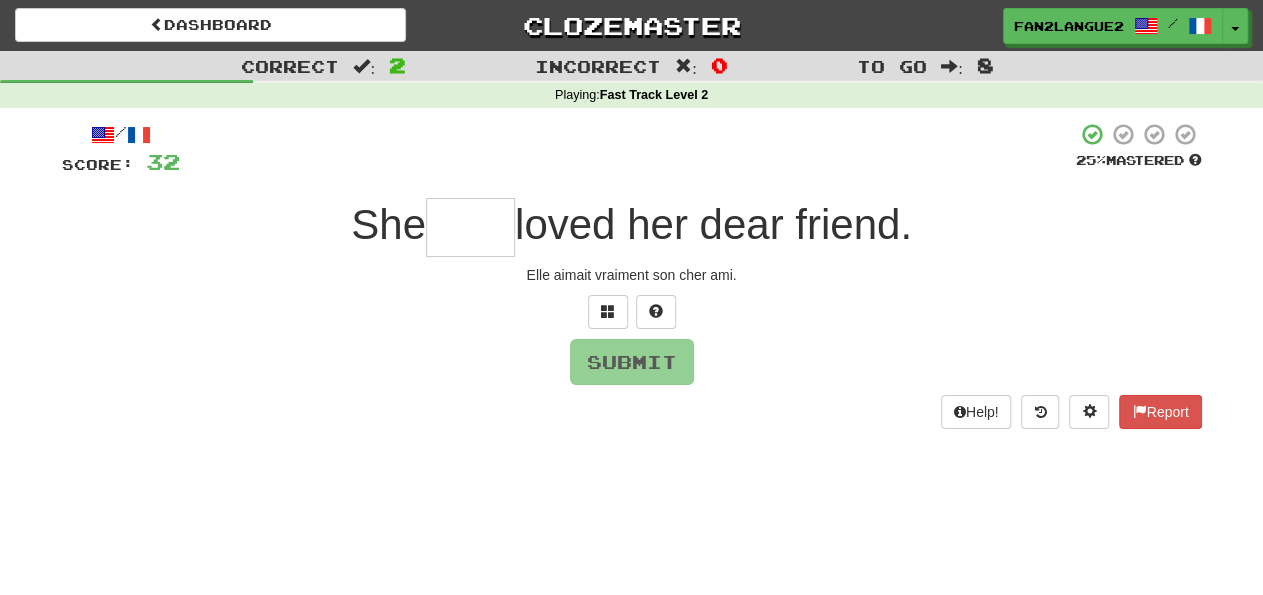 type on "*" 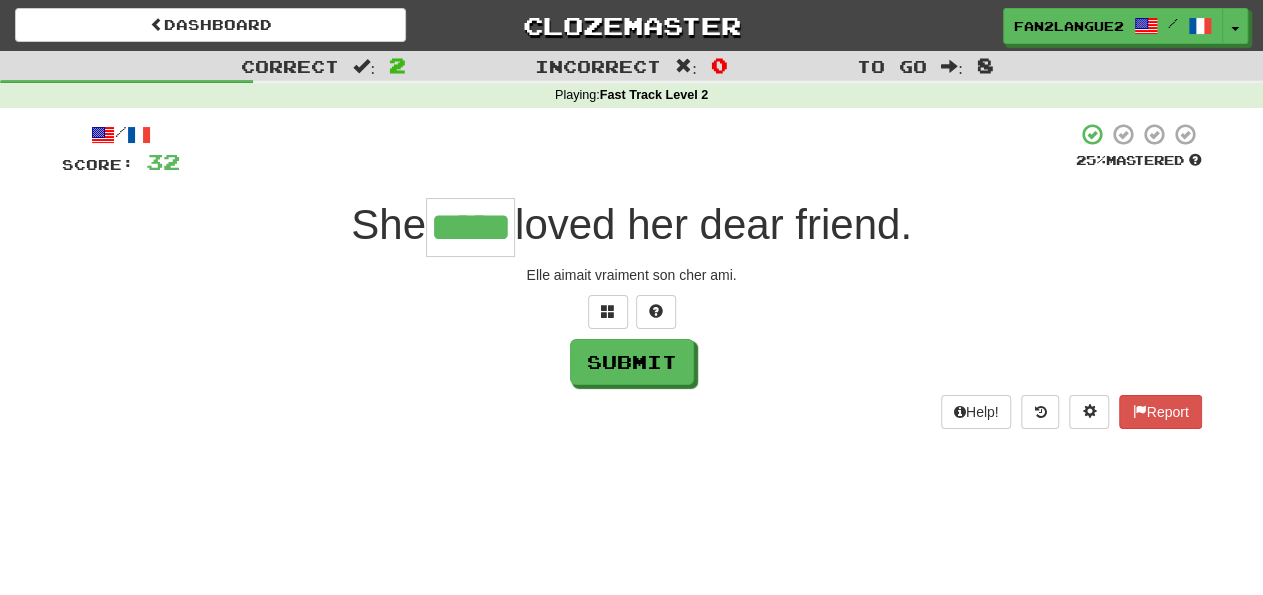 type on "*****" 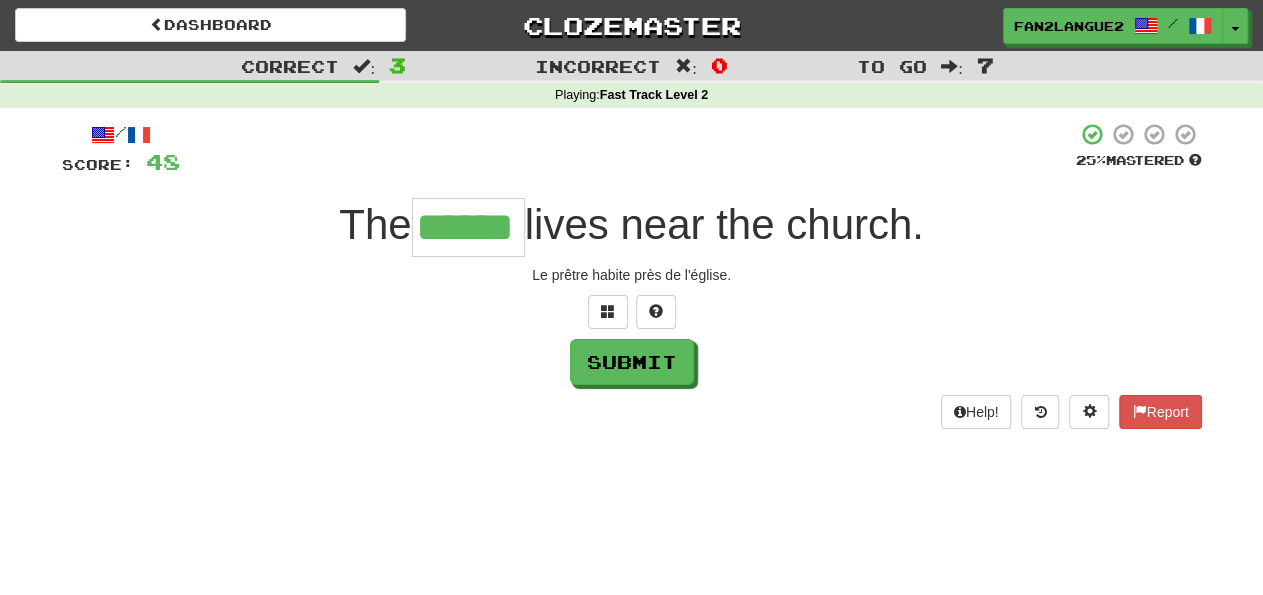 type on "******" 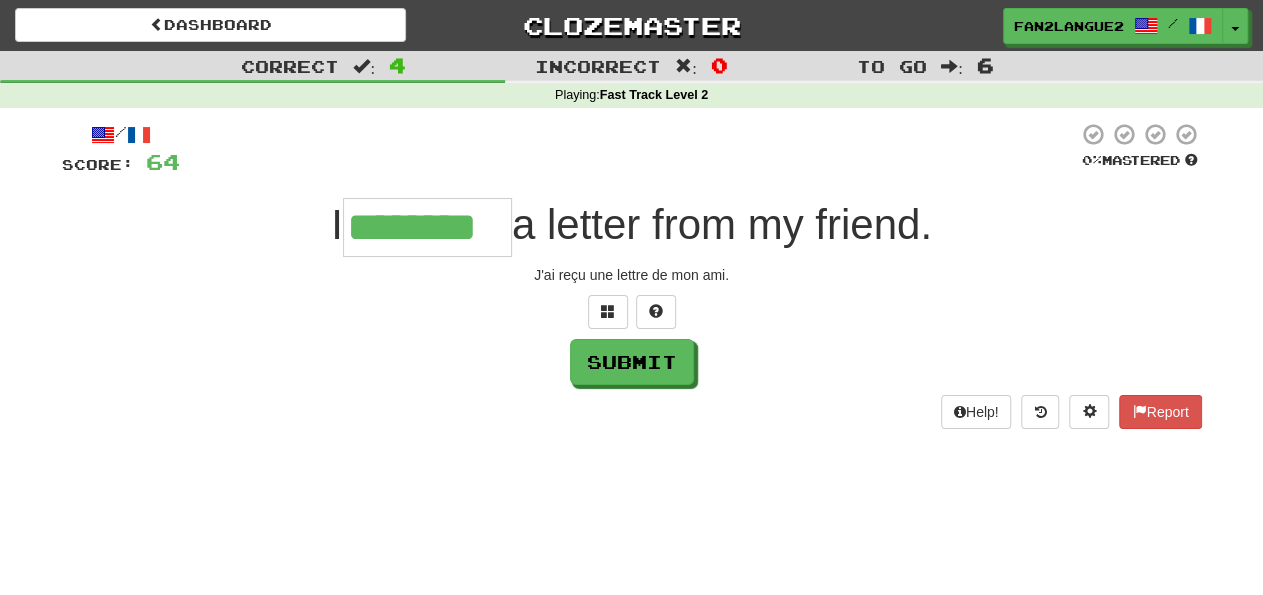 type on "********" 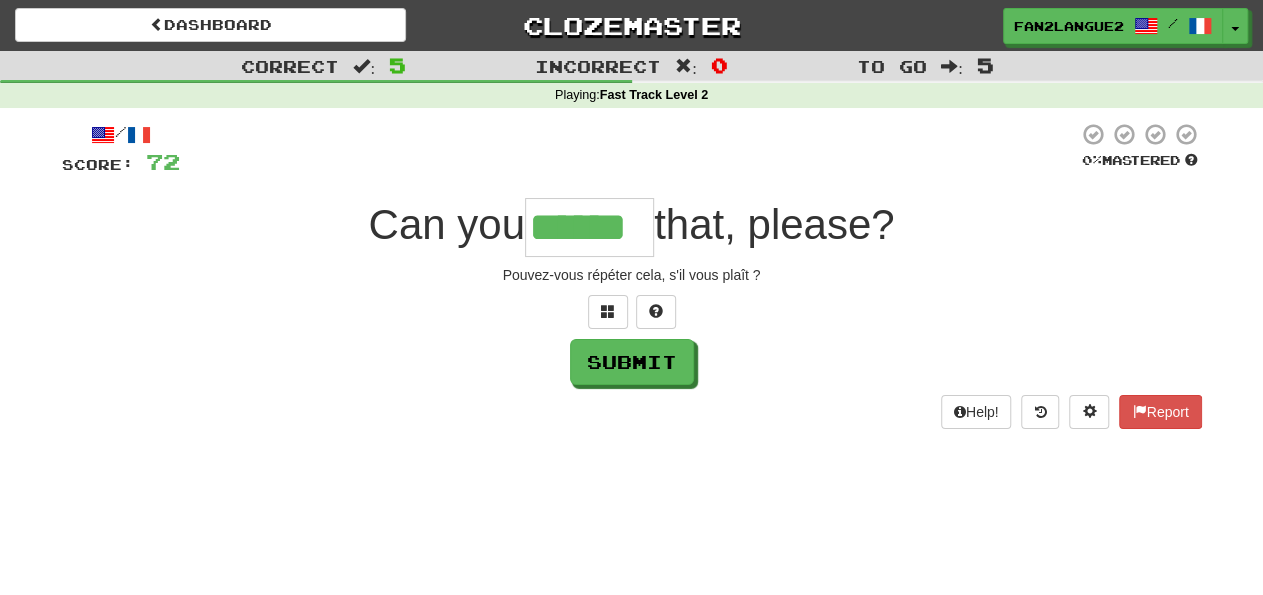 type on "******" 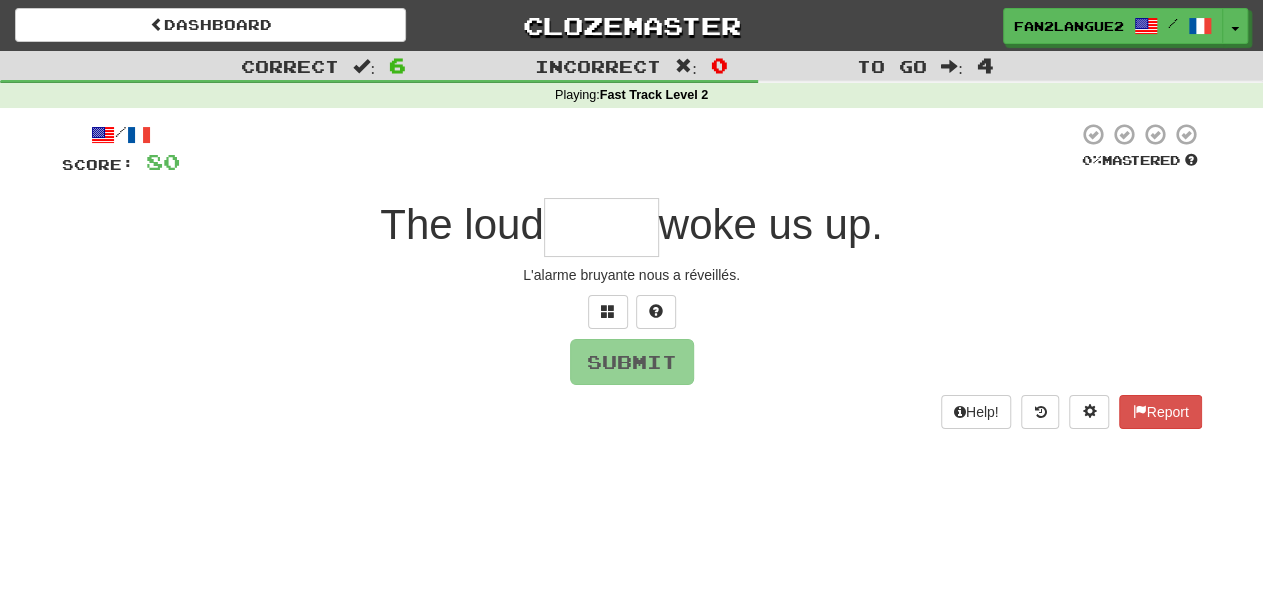 type on "*" 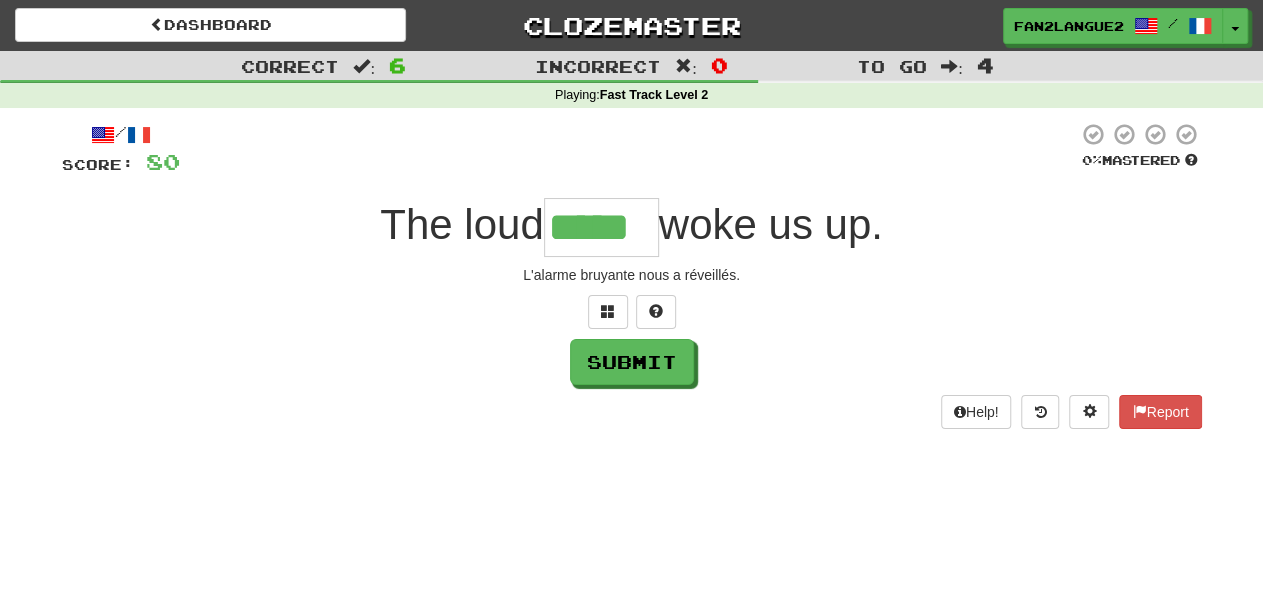 type on "*****" 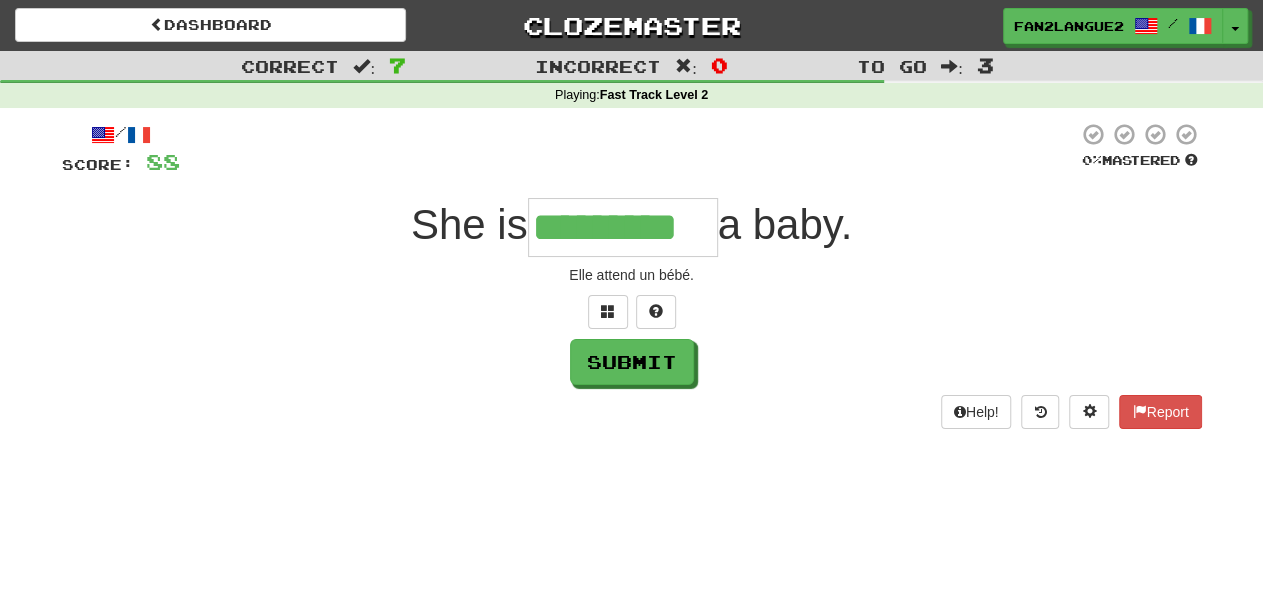 type on "*********" 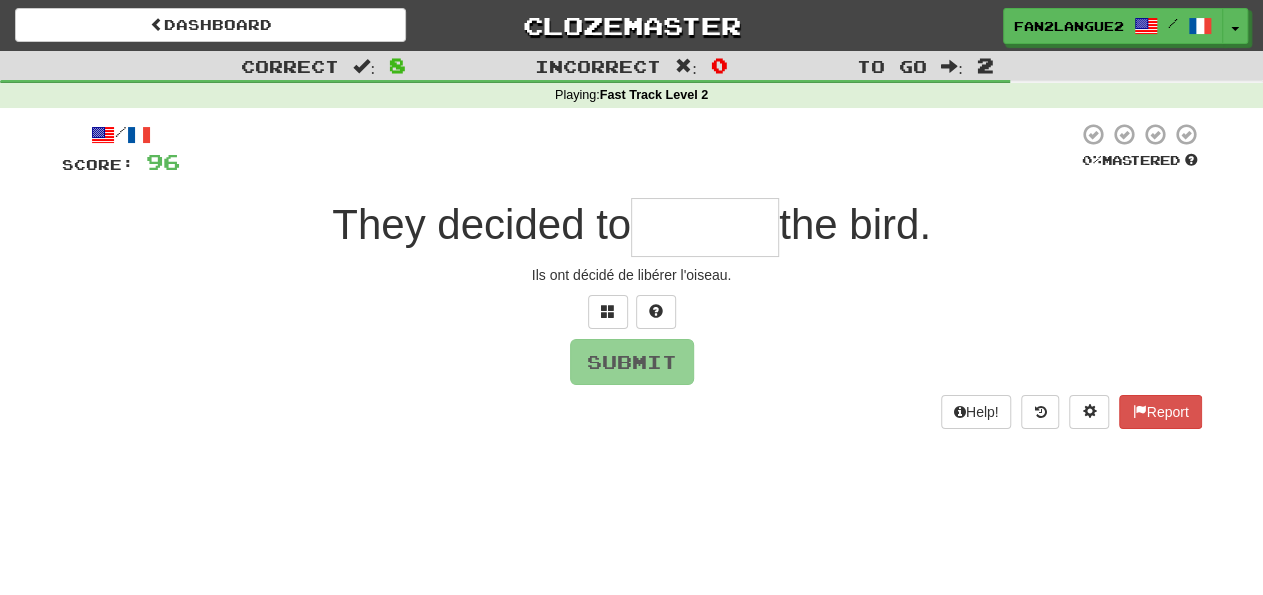 type on "*" 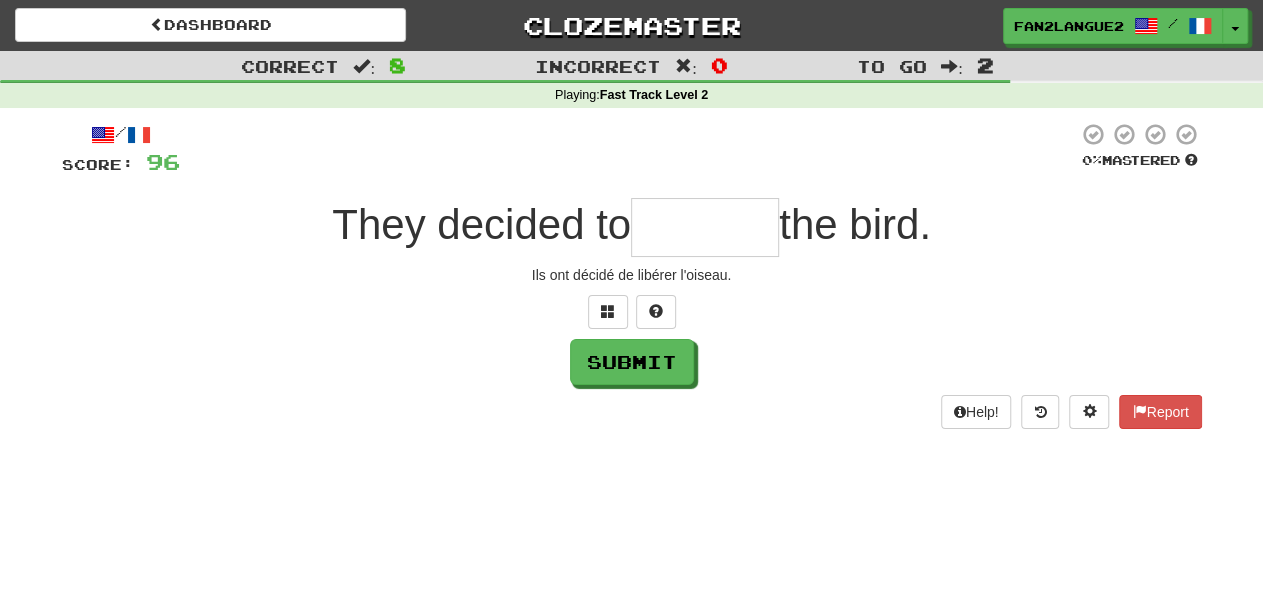 type on "*" 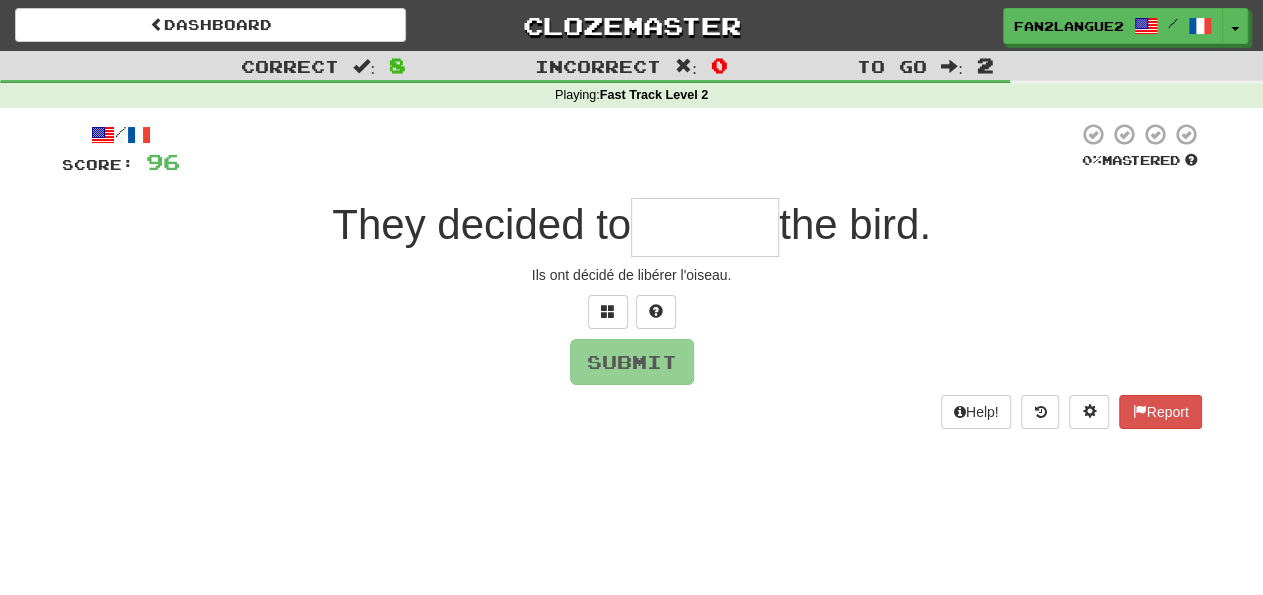 type on "*" 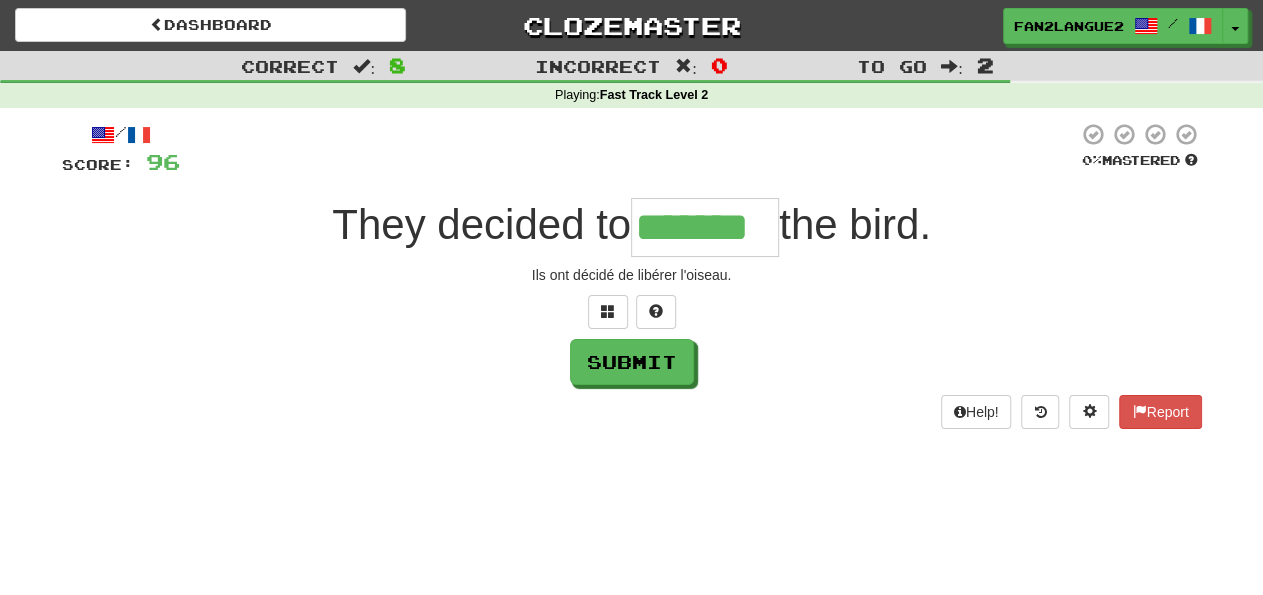 type on "*******" 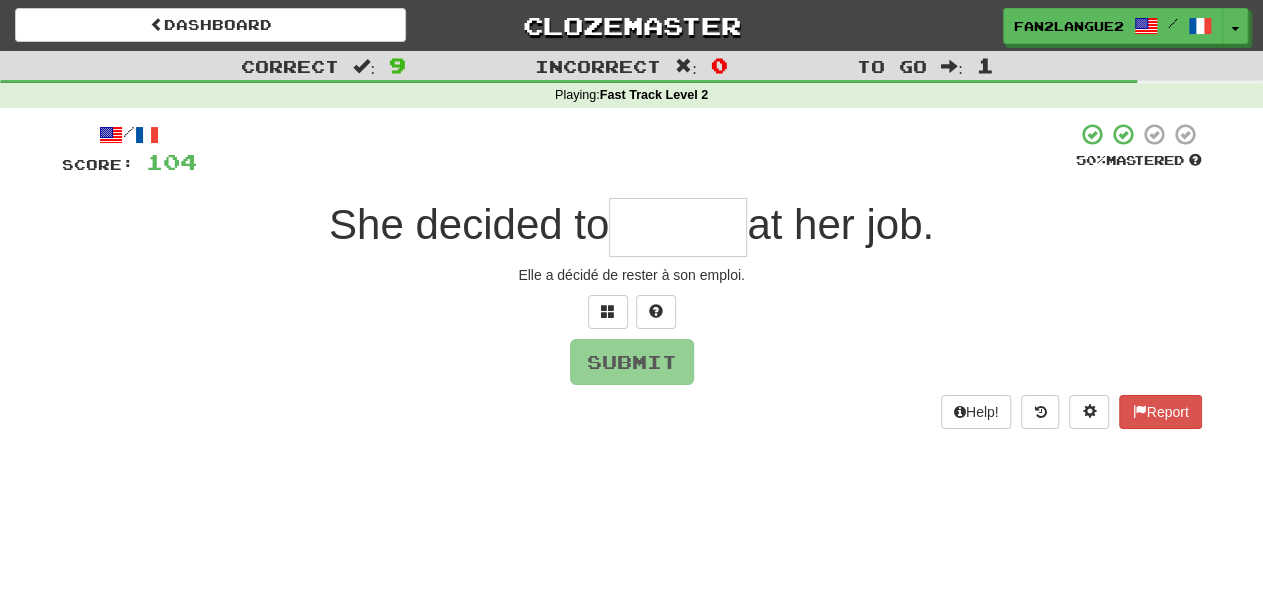 type on "*" 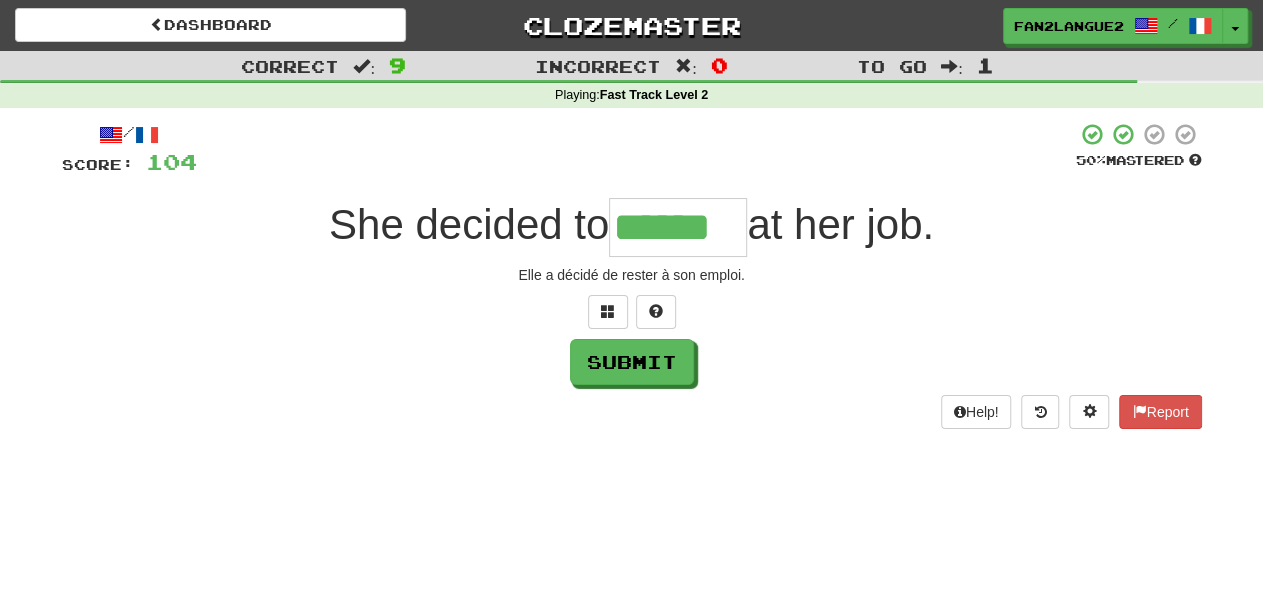 type on "******" 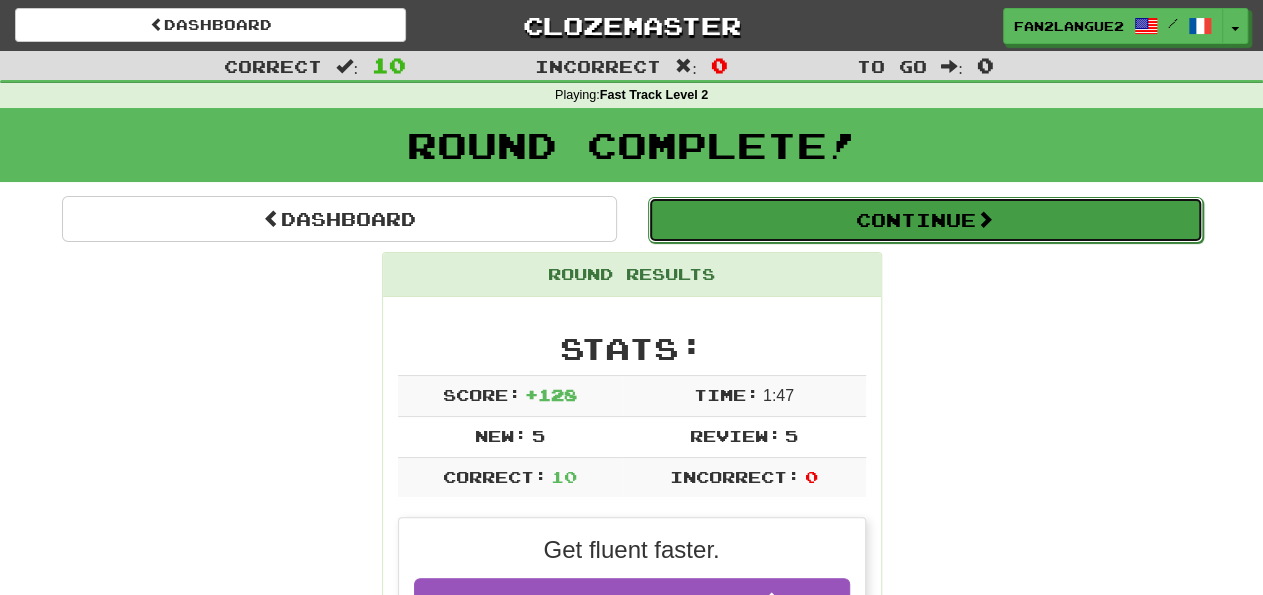 click on "Continue" at bounding box center (925, 220) 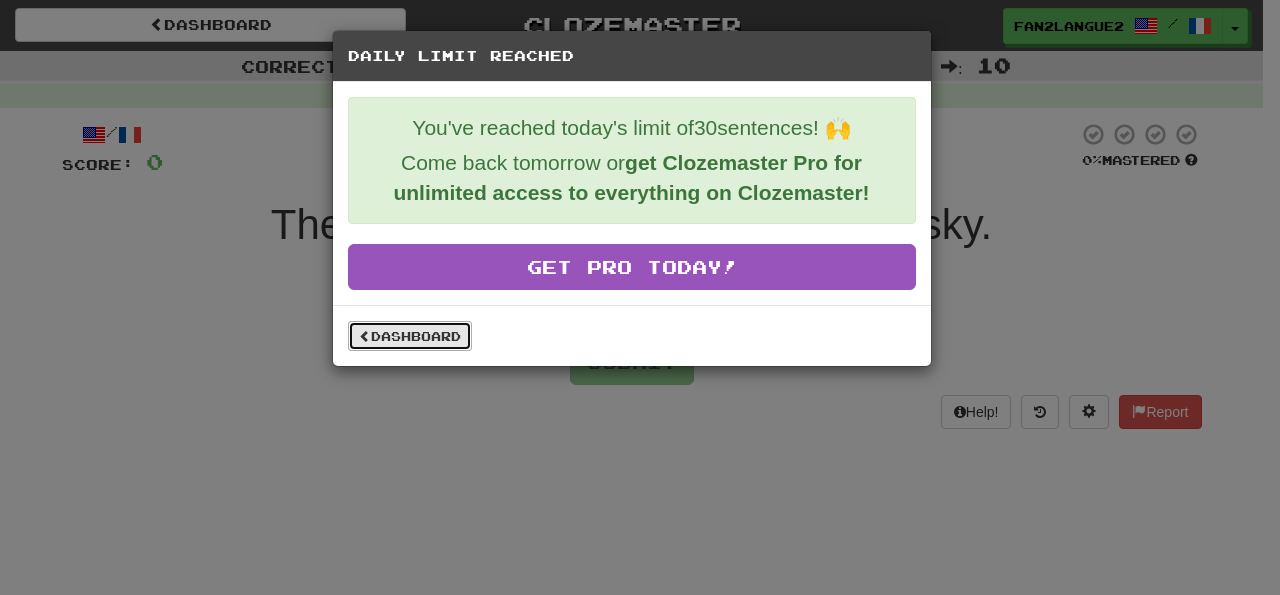 click on "Dashboard" at bounding box center [410, 336] 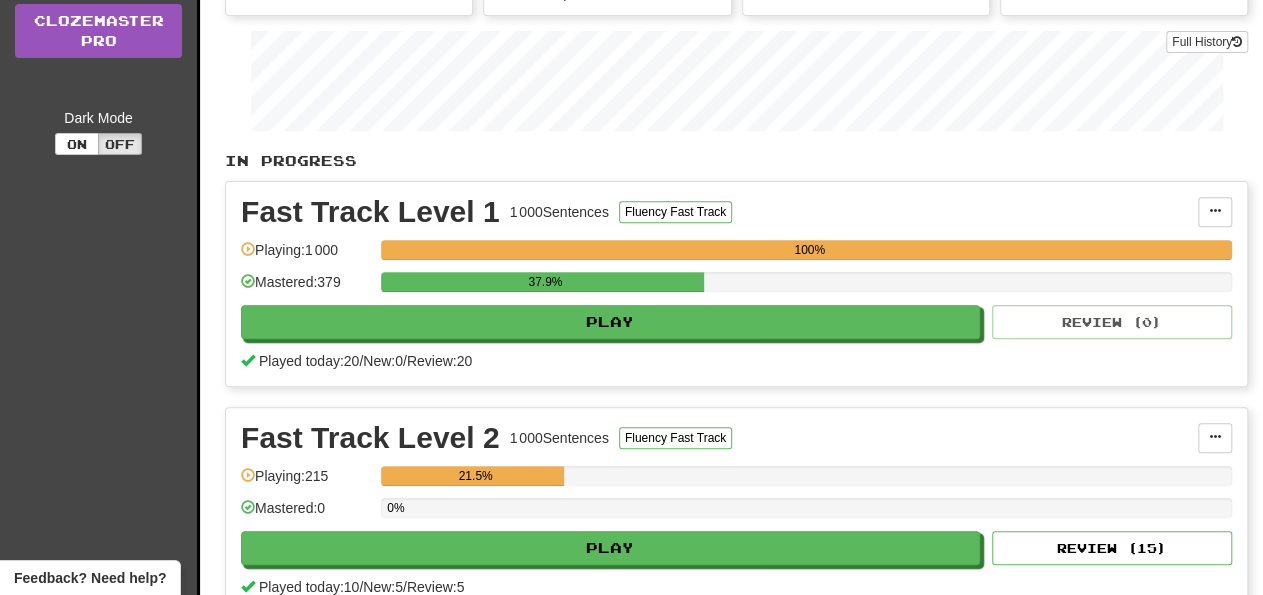scroll, scrollTop: 298, scrollLeft: 0, axis: vertical 